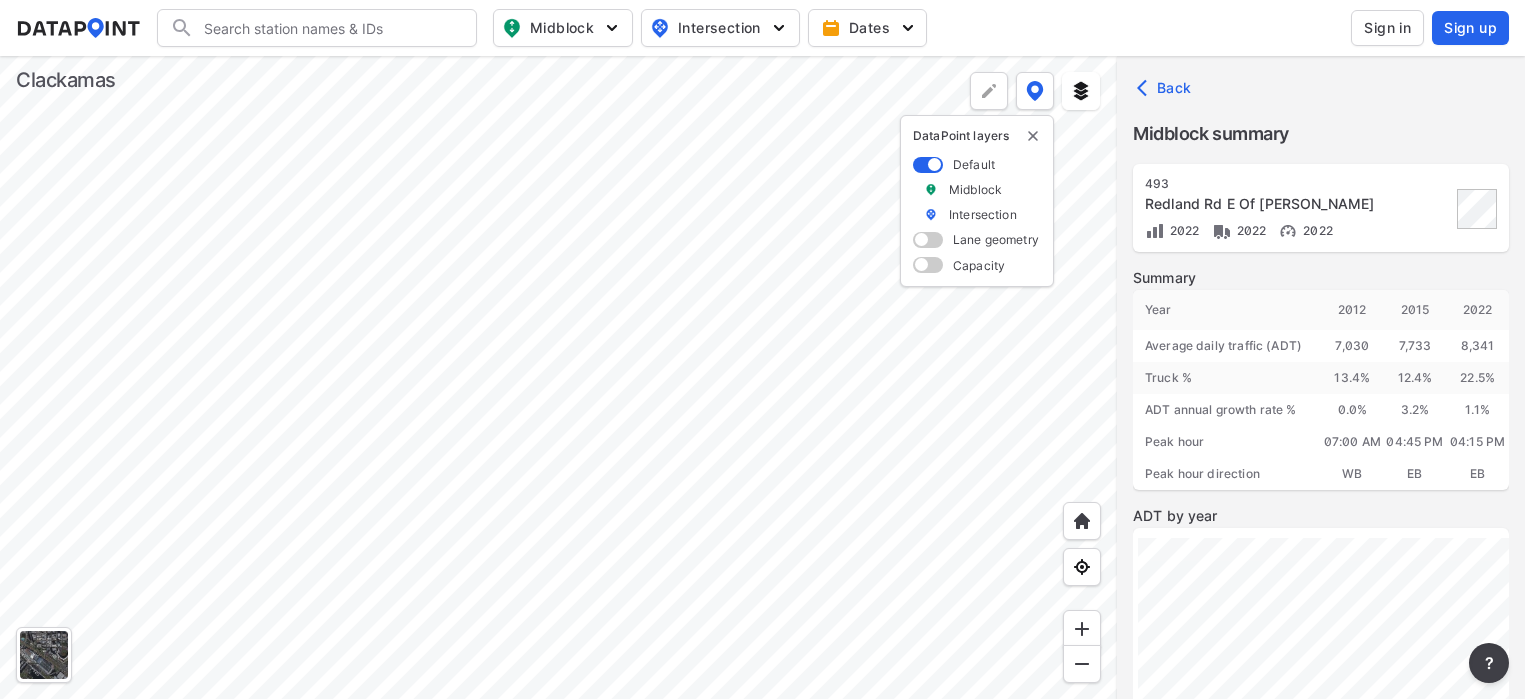scroll, scrollTop: 0, scrollLeft: 0, axis: both 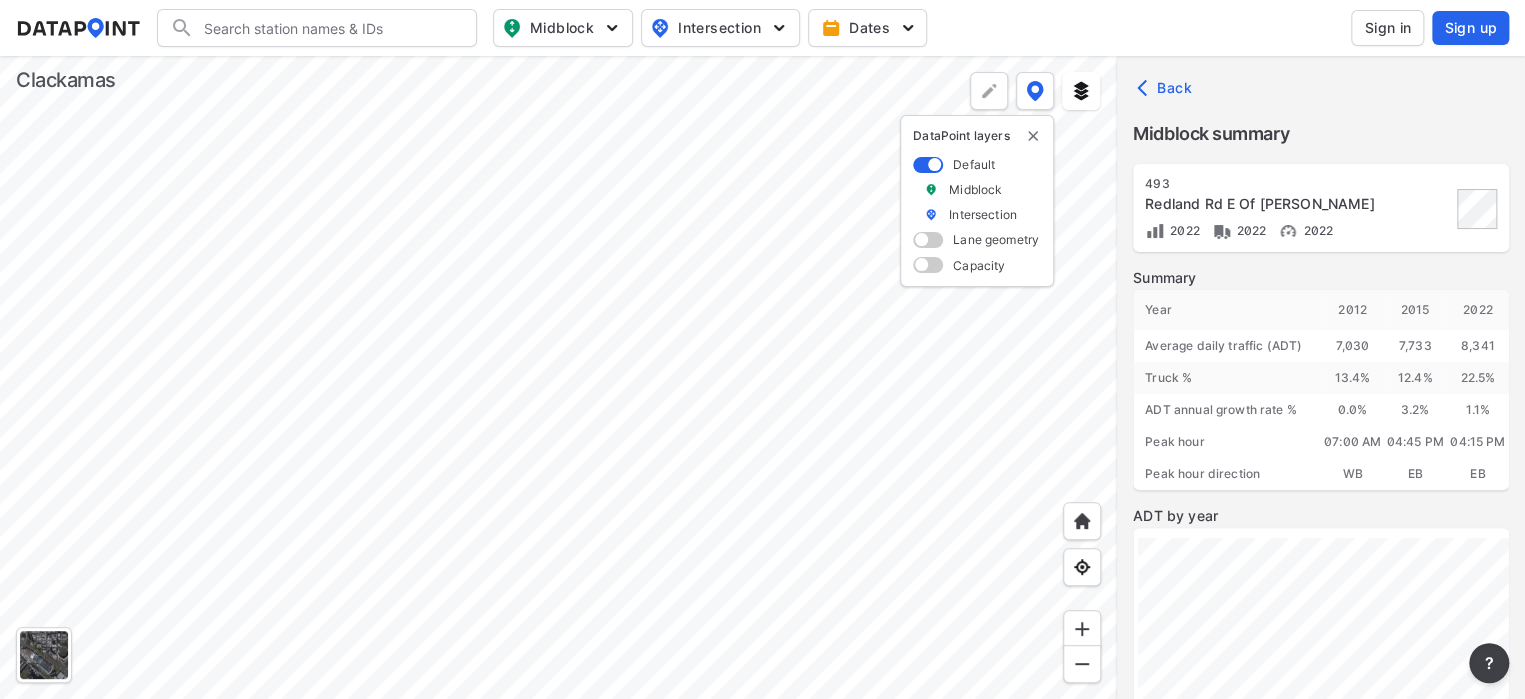click at bounding box center (558, 377) 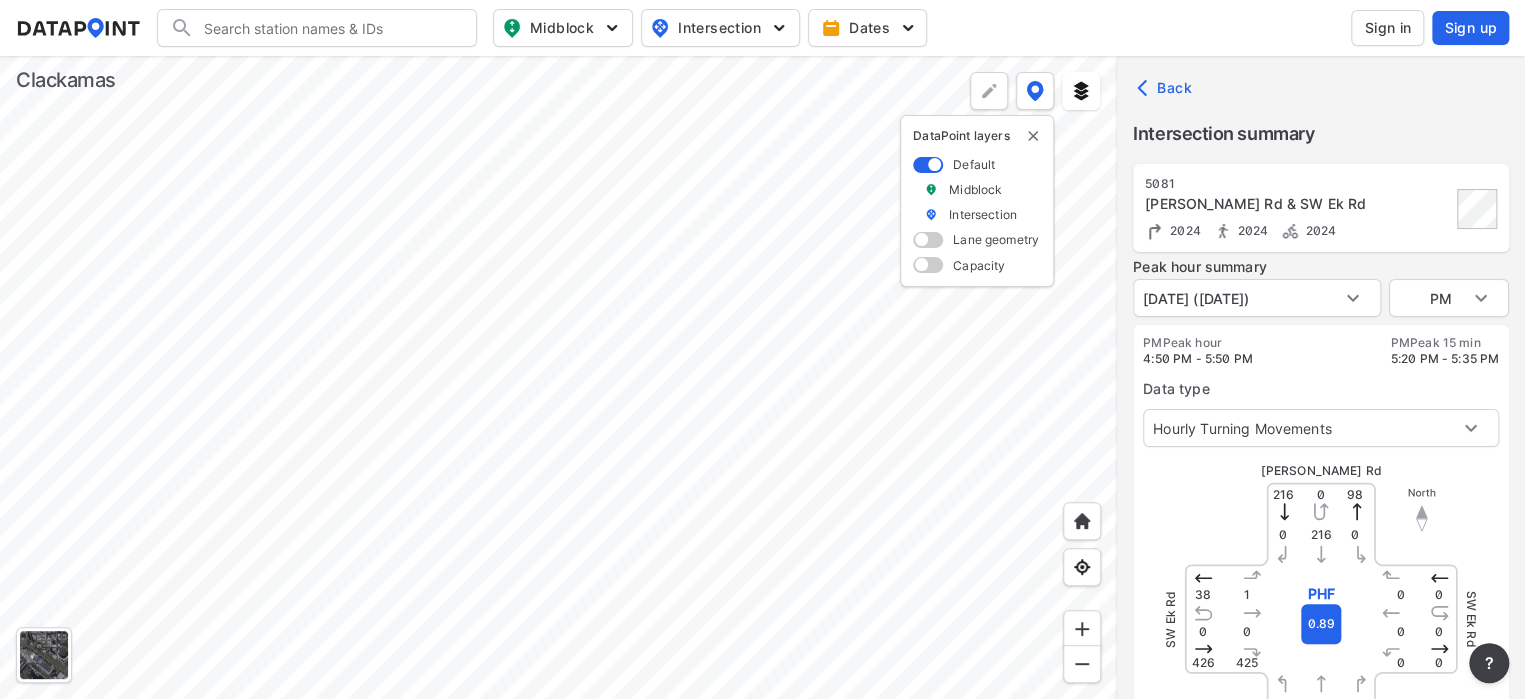 scroll, scrollTop: 0, scrollLeft: 0, axis: both 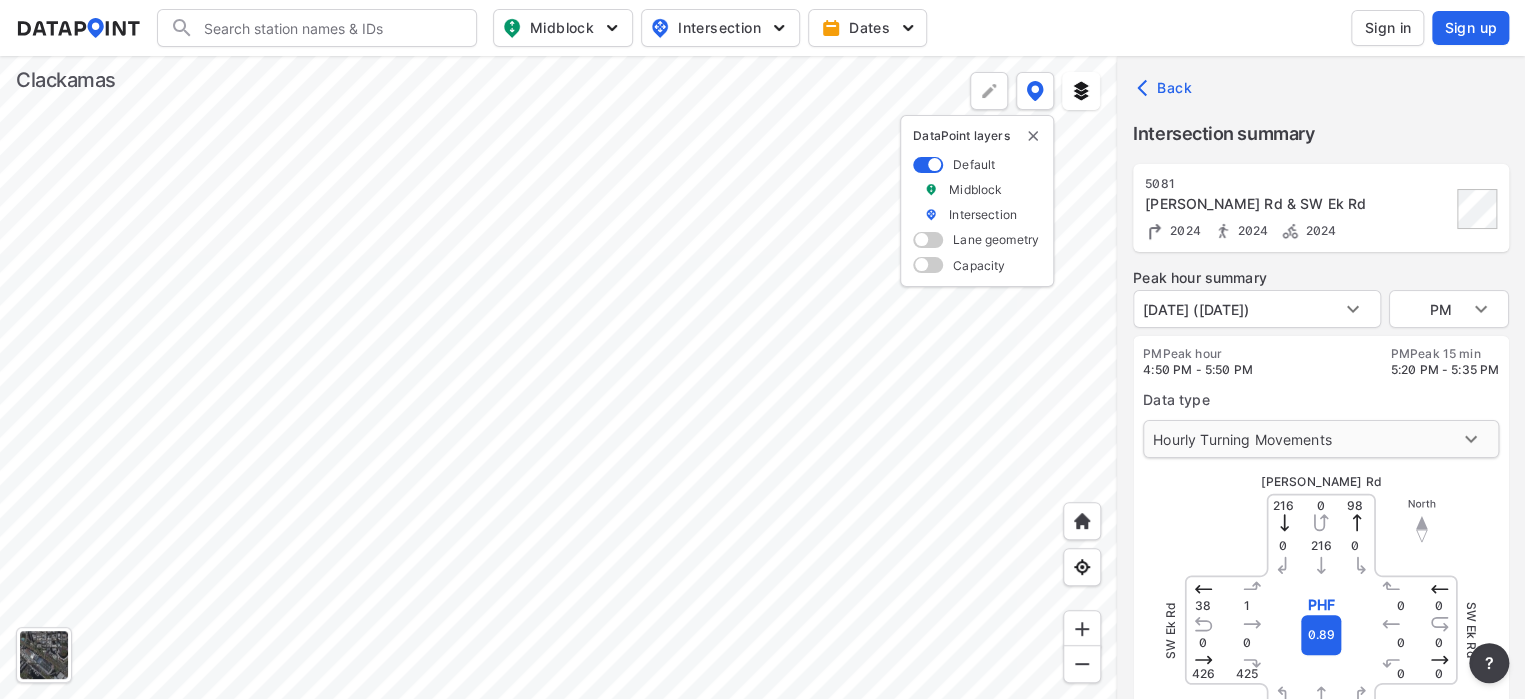 click on "Search Please enter a search term. Midblock Intersection Dates Sign in Sign up Import Data Templates File import requirements and best practices Details Upload files Drag or press in the square to select and upload your files DataPoint layers Default Midblock Intersection Lane geometry Capacity Clackamas Back Intersection summary [STREET_ADDRESS][GEOGRAPHIC_DATA][PERSON_NAME] 2024 2024 2024 Peak hour summary [DATE] ([DATE]) [DATE] ([DATE]) PM PM PM  Peak hour 4:50 PM - 5:50 PM PM  Peak 15 min 5:20 PM - 5:35 PM Data type Hourly Turning Movements  0 [PERSON_NAME][STREET_ADDRESS] 641 0 0 426 38 0 38 0 1 0 0 0 425 PHF 0.89 216 97 0 0 0 0 0 [GEOGRAPHIC_DATA][PERSON_NAME] Details Active County -- Jurisdiction Clackamas Latitude 45.362634 Community -- Longitude -122.692636 Speed limit -- ?" at bounding box center [762, 349] 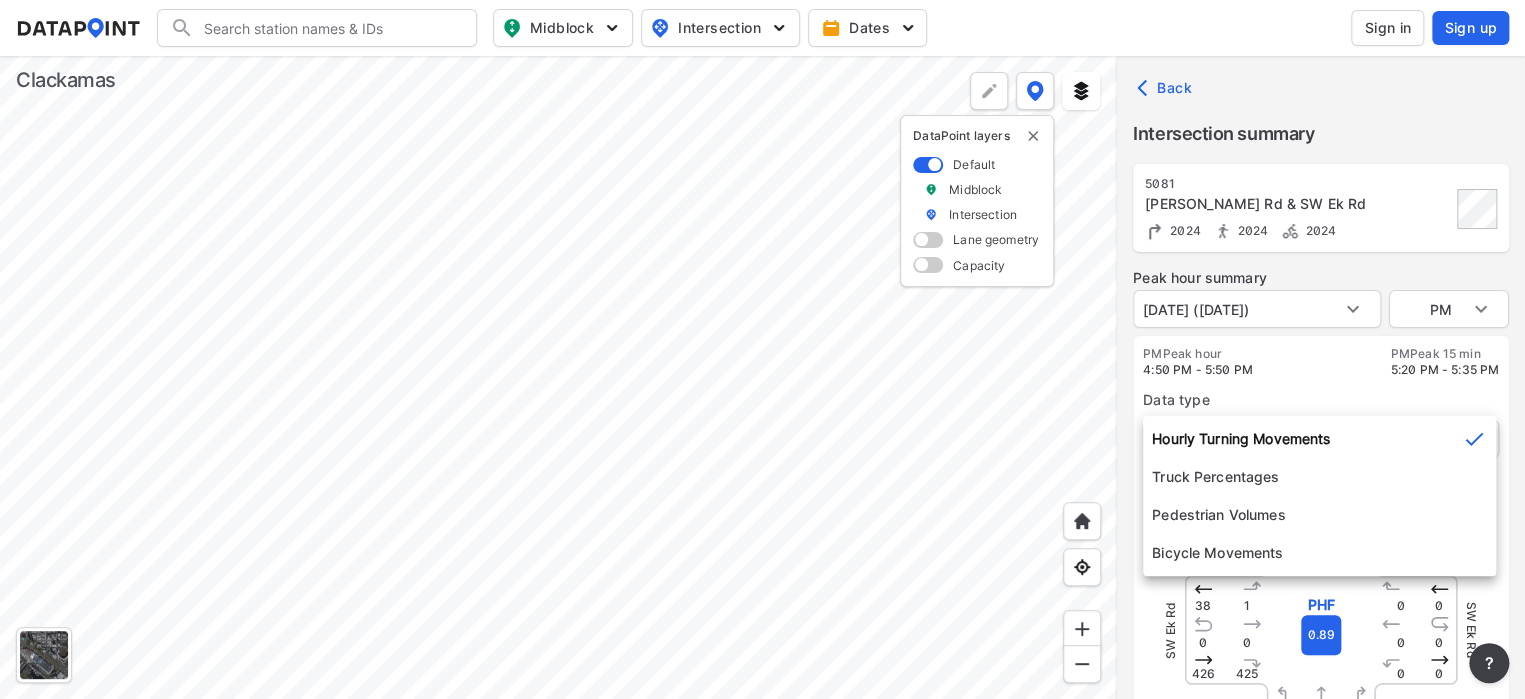 click 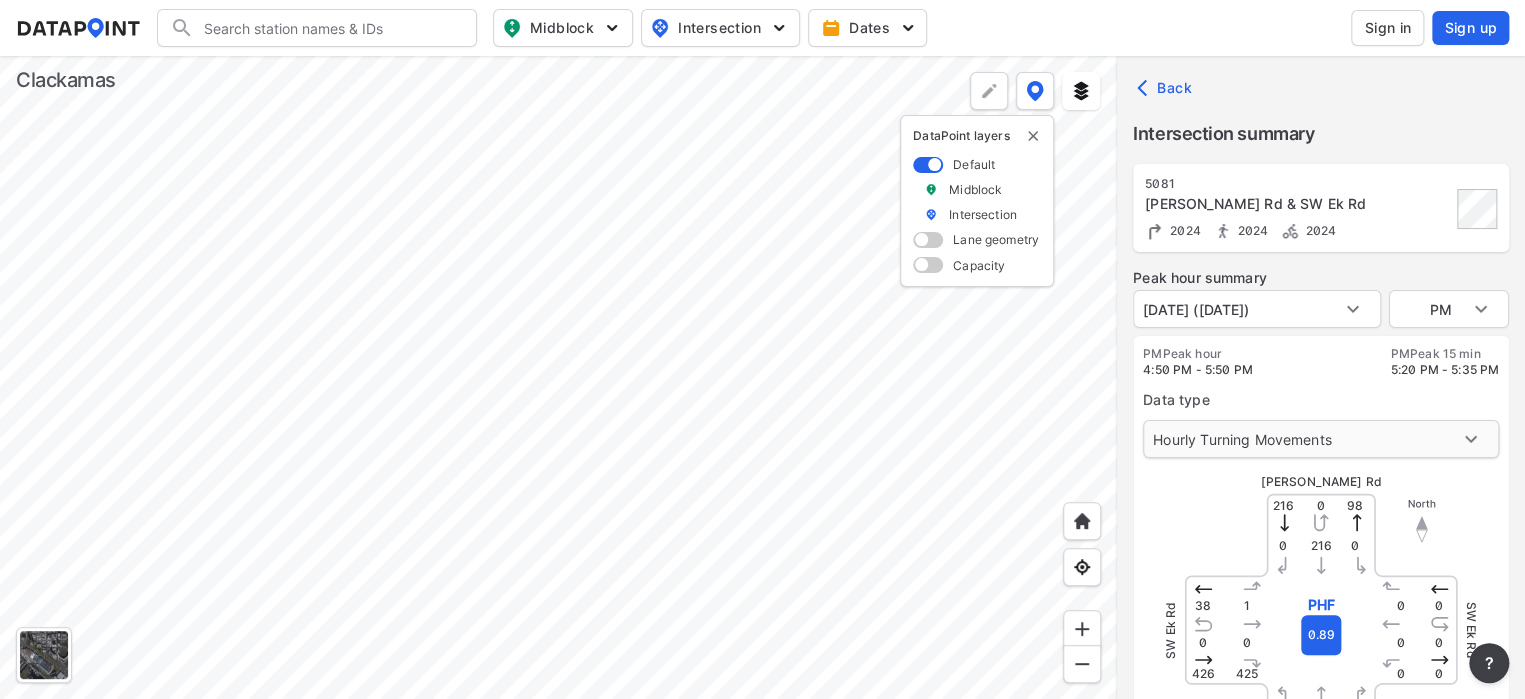 click on "Search Please enter a search term. Midblock Intersection Dates Sign in Sign up Import Data Templates File import requirements and best practices Details Upload files Drag or press in the square to select and upload your files DataPoint layers Default Midblock Intersection Lane geometry Capacity Clackamas Back Intersection summary [STREET_ADDRESS][GEOGRAPHIC_DATA][PERSON_NAME] 2024 2024 2024 Peak hour summary [DATE] ([DATE]) [DATE] ([DATE]) PM PM PM  Peak hour 4:50 PM - 5:50 PM PM  Peak 15 min 5:20 PM - 5:35 PM Data type Hourly Turning Movements  0 [PERSON_NAME][STREET_ADDRESS] 641 0 0 426 38 0 38 0 1 0 0 0 425 PHF 0.89 216 97 0 0 0 0 0 [GEOGRAPHIC_DATA][PERSON_NAME] Details Active County -- Jurisdiction Clackamas Latitude 45.362634 Community -- Longitude -122.692636 Speed limit -- ?" at bounding box center (762, 349) 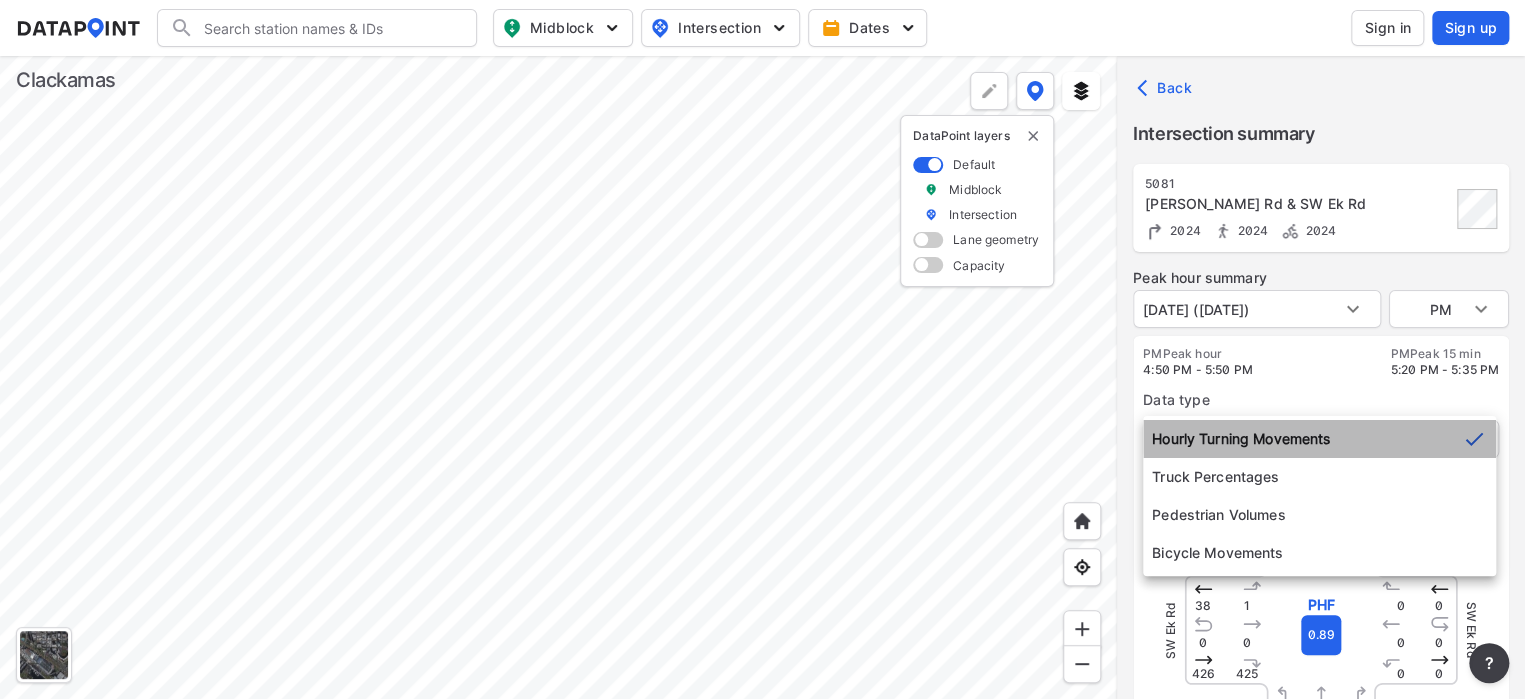 click on "Hourly Turning Movements" at bounding box center (1319, 439) 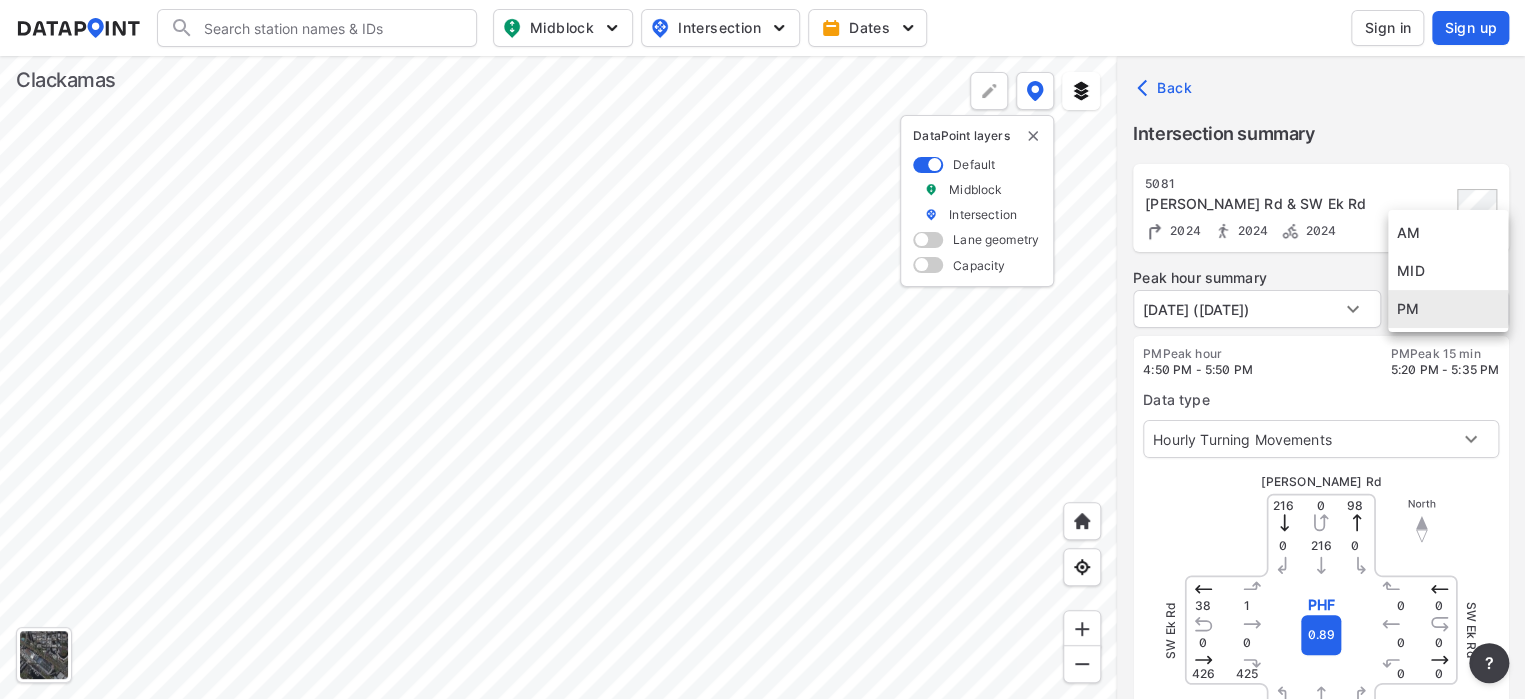 click on "Search Please enter a search term. Midblock Intersection Dates Sign in Sign up Import Data Templates File import requirements and best practices Details Upload files Drag or press in the square to select and upload your files DataPoint layers Default Midblock Intersection Lane geometry Capacity Clackamas Back Intersection summary [STREET_ADDRESS][GEOGRAPHIC_DATA][PERSON_NAME] 2024 2024 2024 Peak hour summary [DATE] ([DATE]) [DATE] ([DATE]) PM PM PM  Peak hour 4:50 PM - 5:50 PM PM  Peak 15 min 5:20 PM - 5:35 PM Data type Hourly Turning Movements  0 [PERSON_NAME][STREET_ADDRESS] 641 0 0 426 38 0 38 0 1 0 0 0 425 PHF 0.89 216 97 0 0 0 0 0 [GEOGRAPHIC_DATA][PERSON_NAME] Details Active County -- Jurisdiction Clackamas Latitude 45.362634 Community -- Longitude -122.692636 Speed limit -- ? AM MID PM" at bounding box center [762, 349] 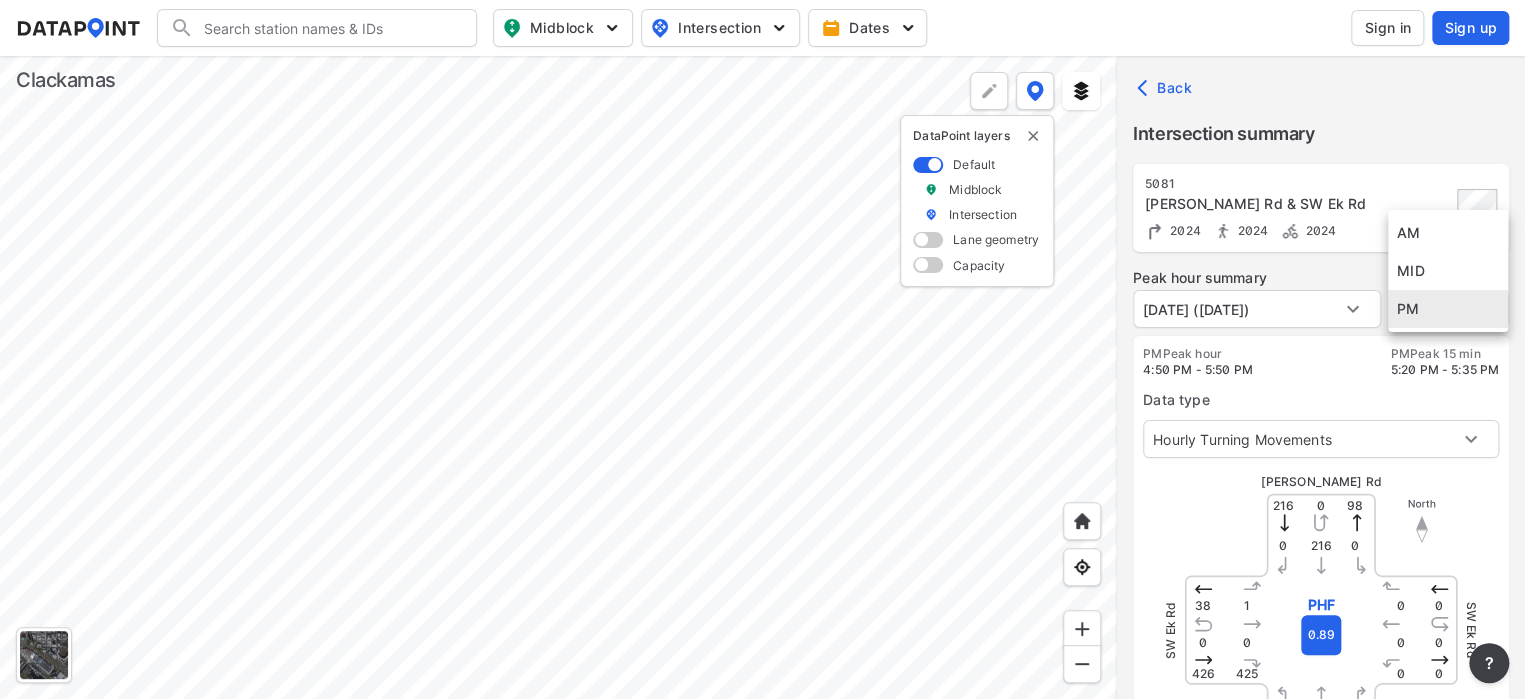 click on "AM" at bounding box center [1448, 233] 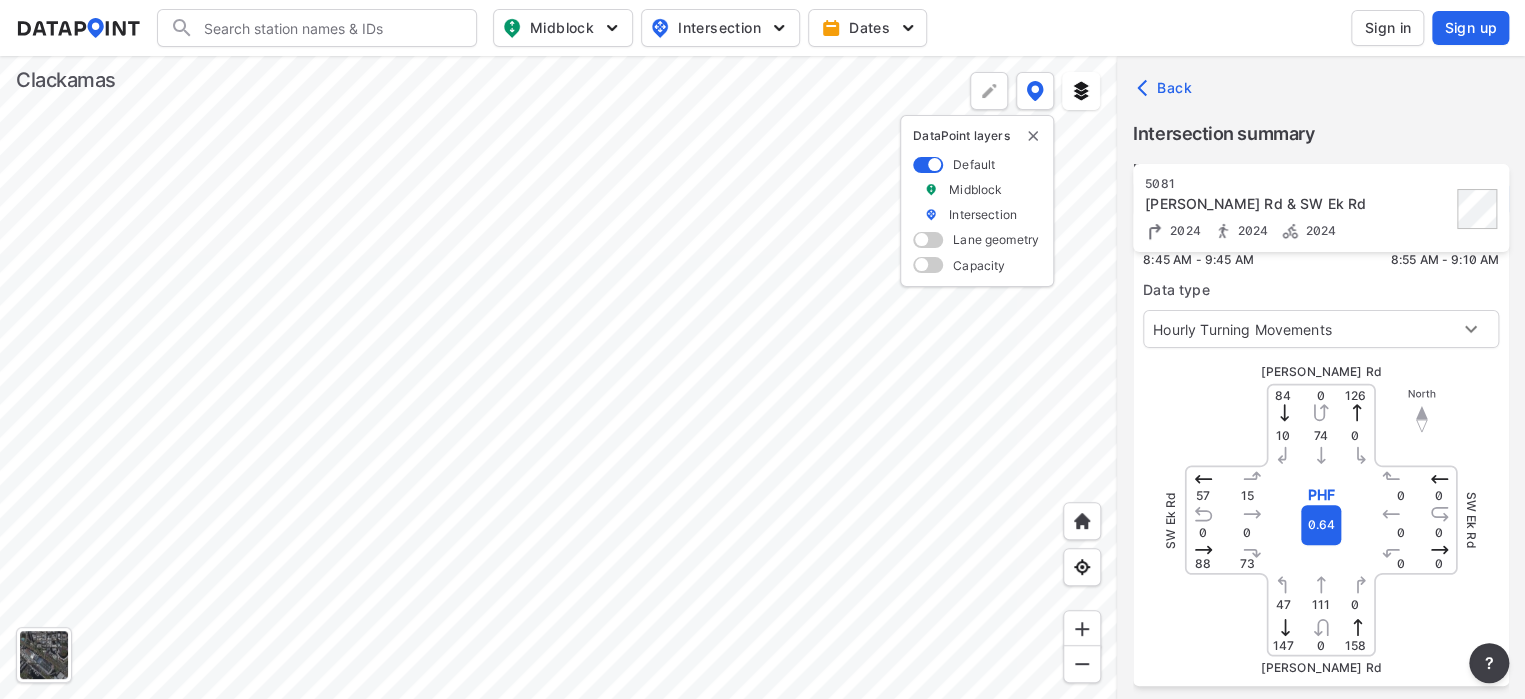 scroll, scrollTop: 0, scrollLeft: 0, axis: both 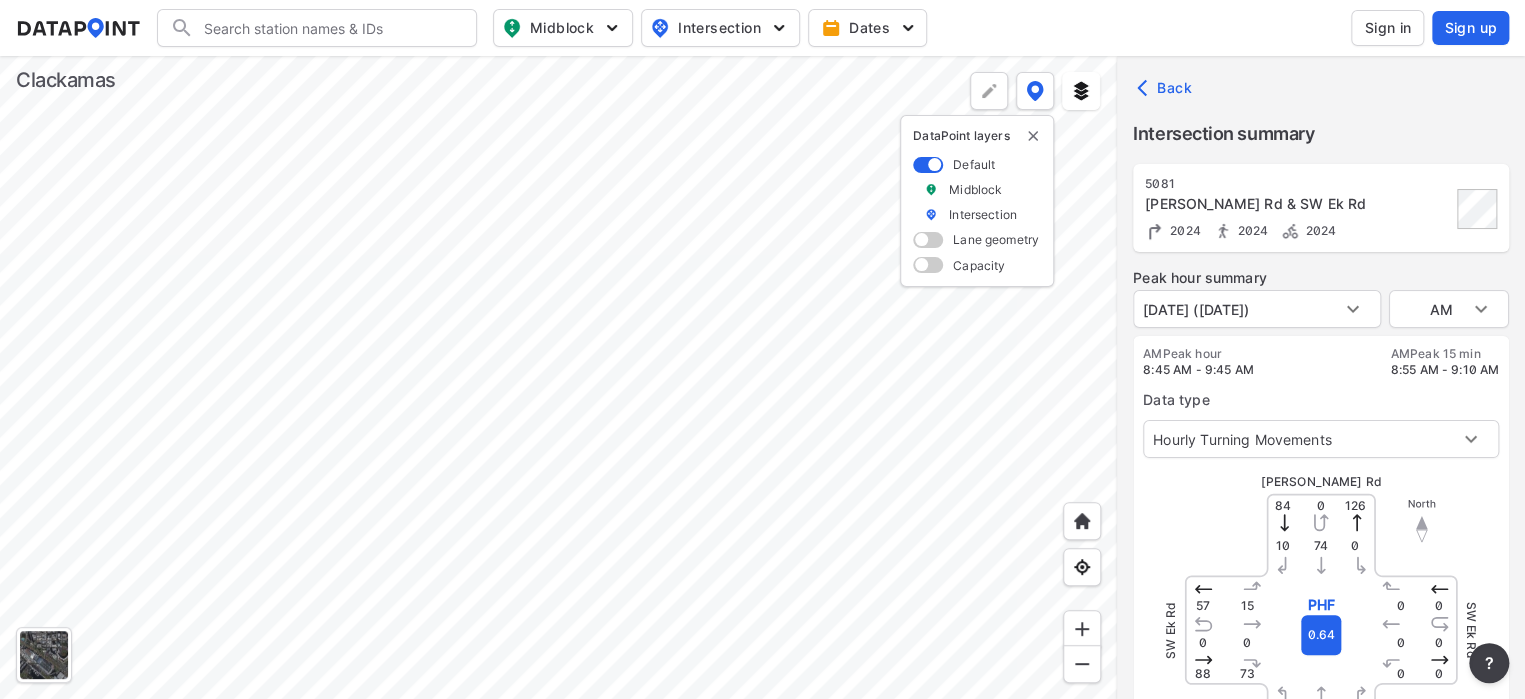 click on "Sign in" at bounding box center (1387, 28) 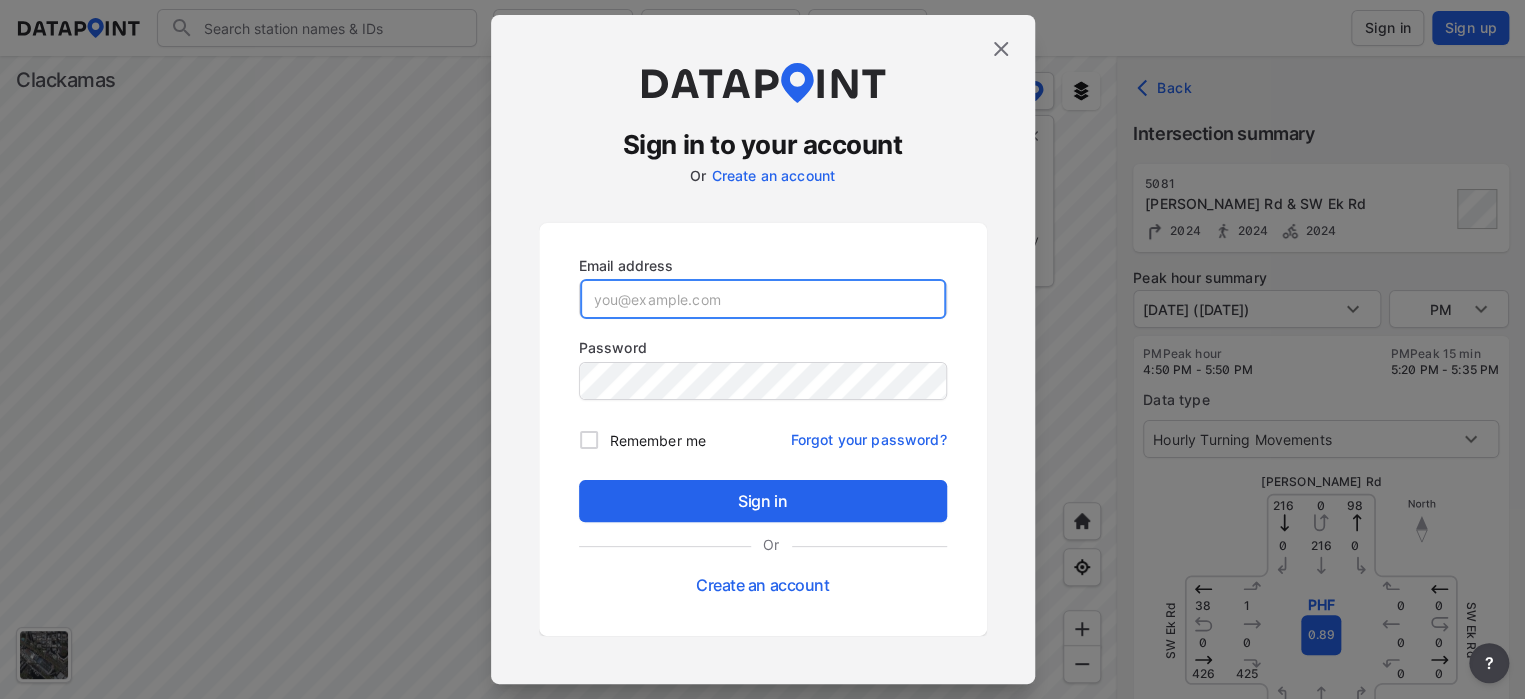 type 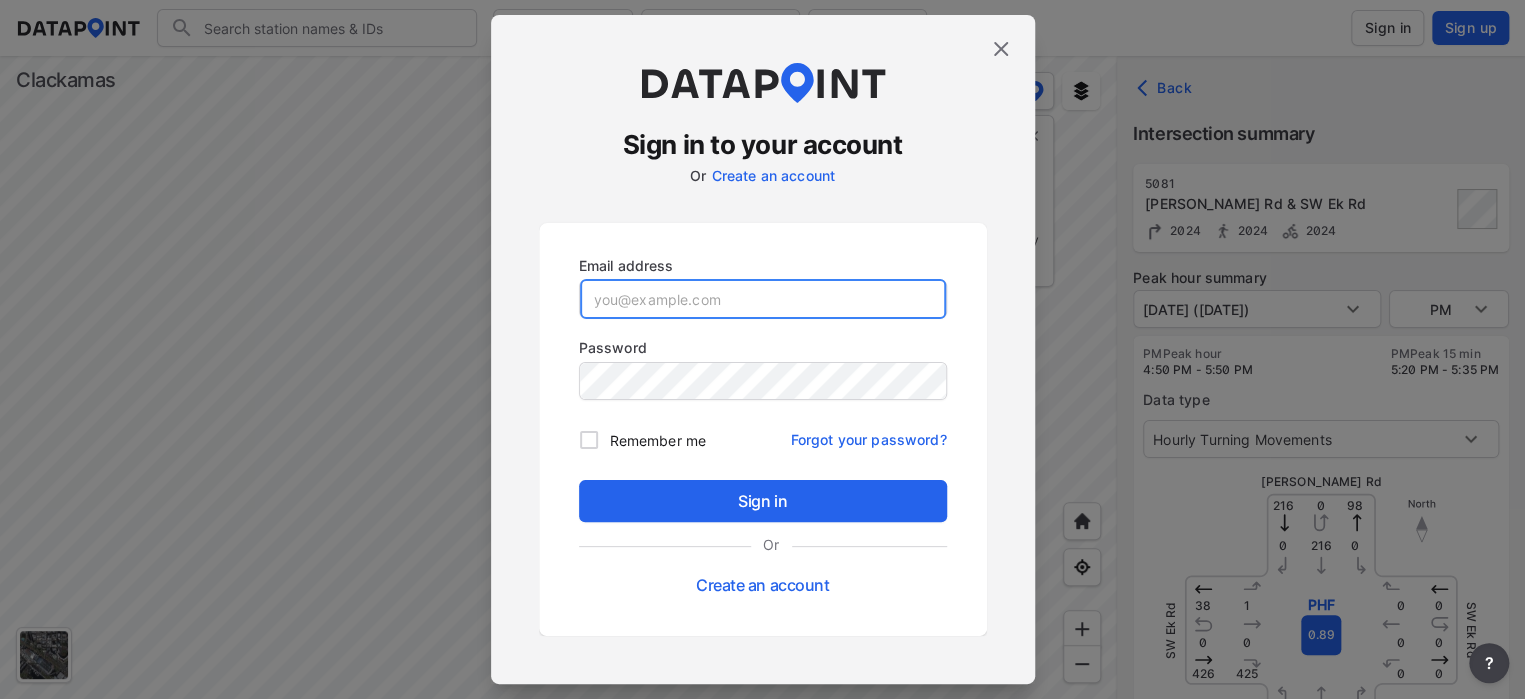 type on "[PERSON_NAME][EMAIL_ADDRESS][DOMAIN_NAME]" 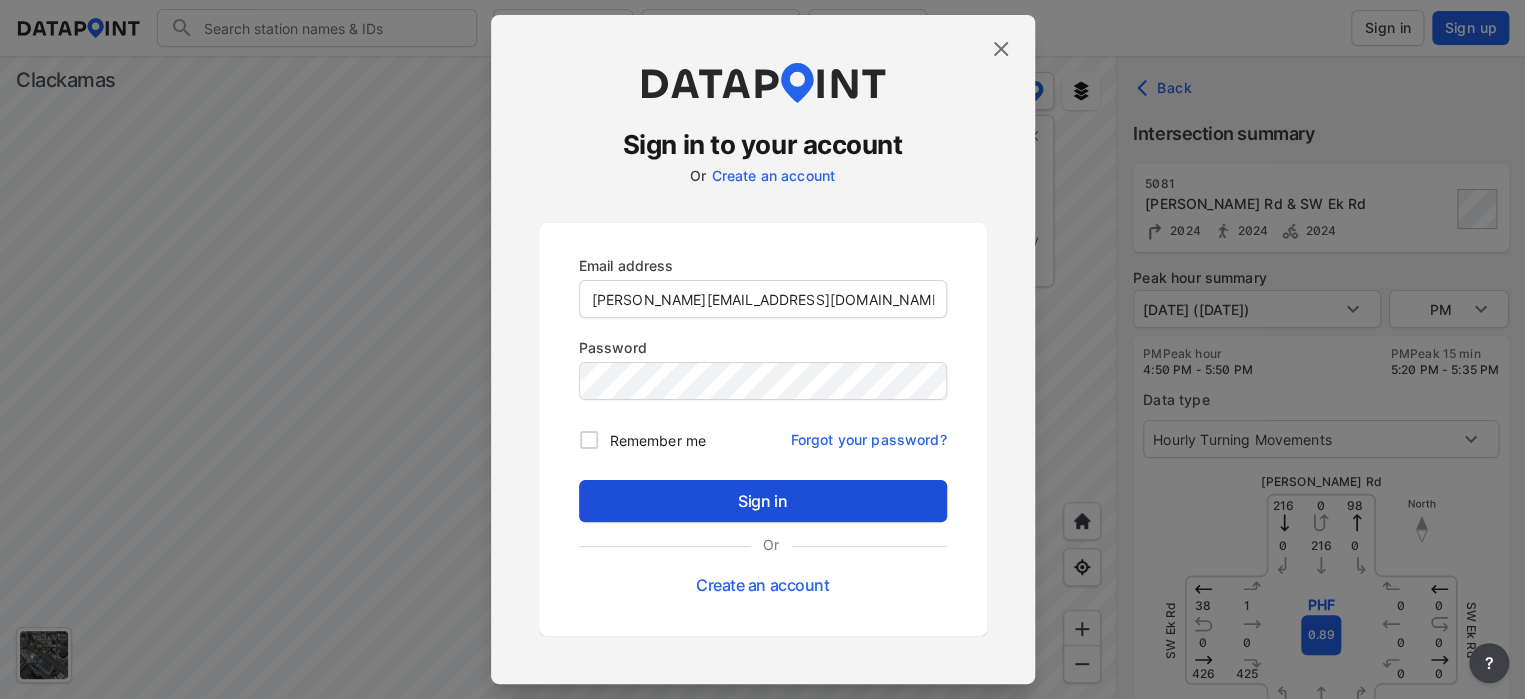 click on "Sign in" at bounding box center (763, 501) 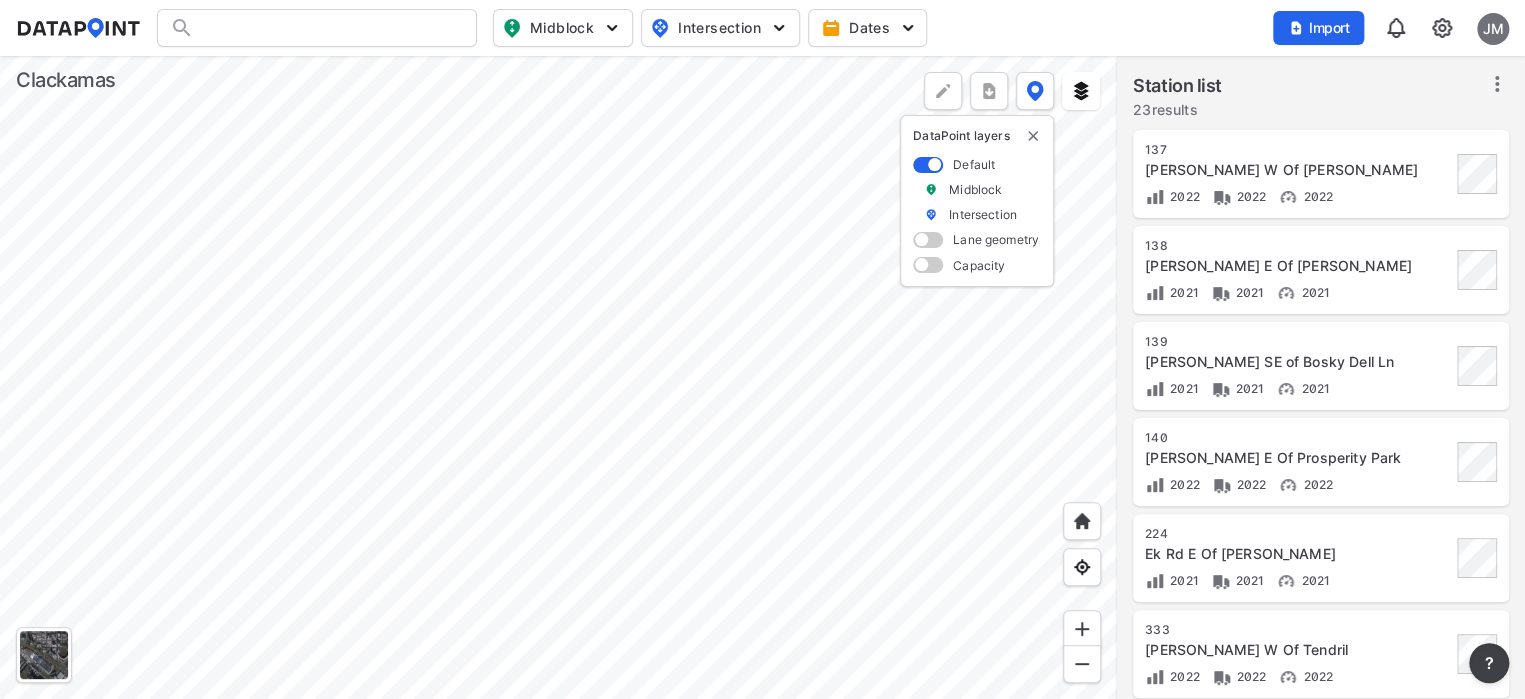 click at bounding box center [558, 377] 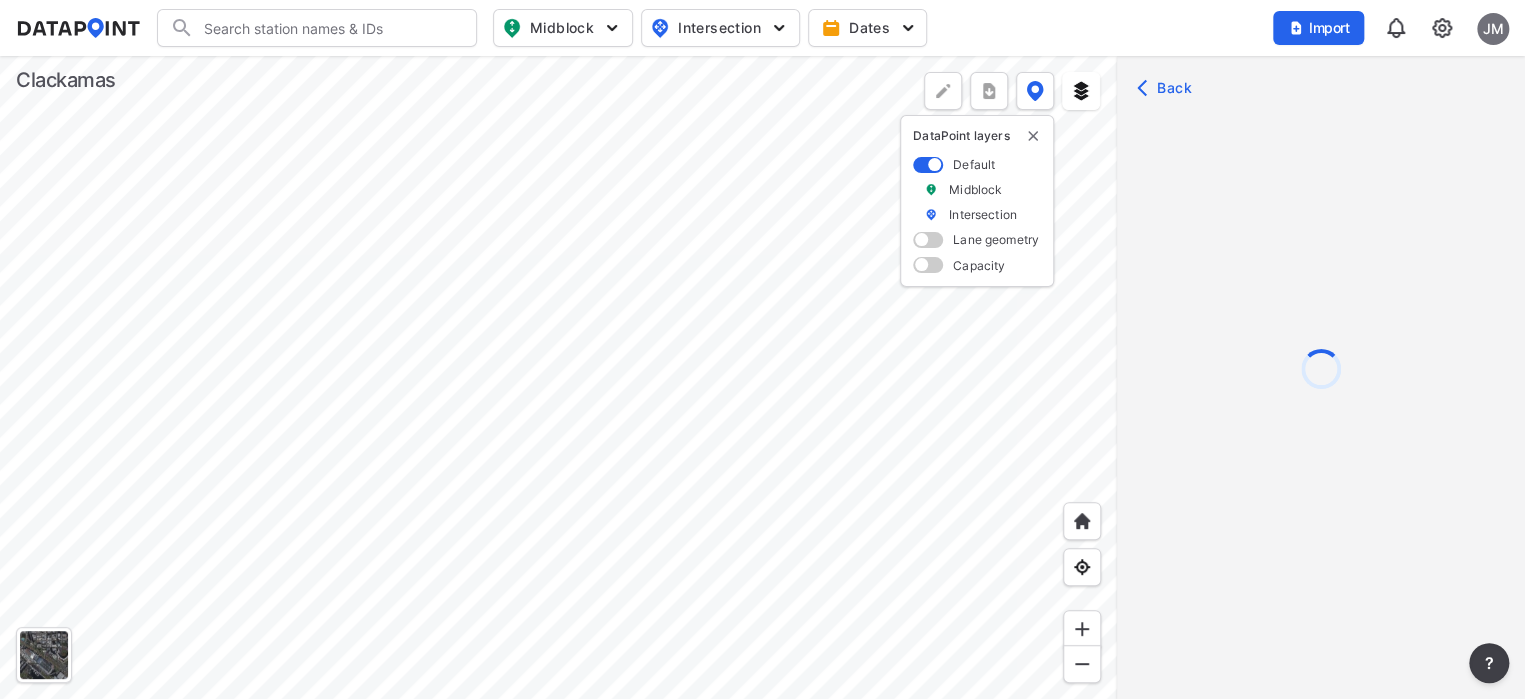click at bounding box center (558, 377) 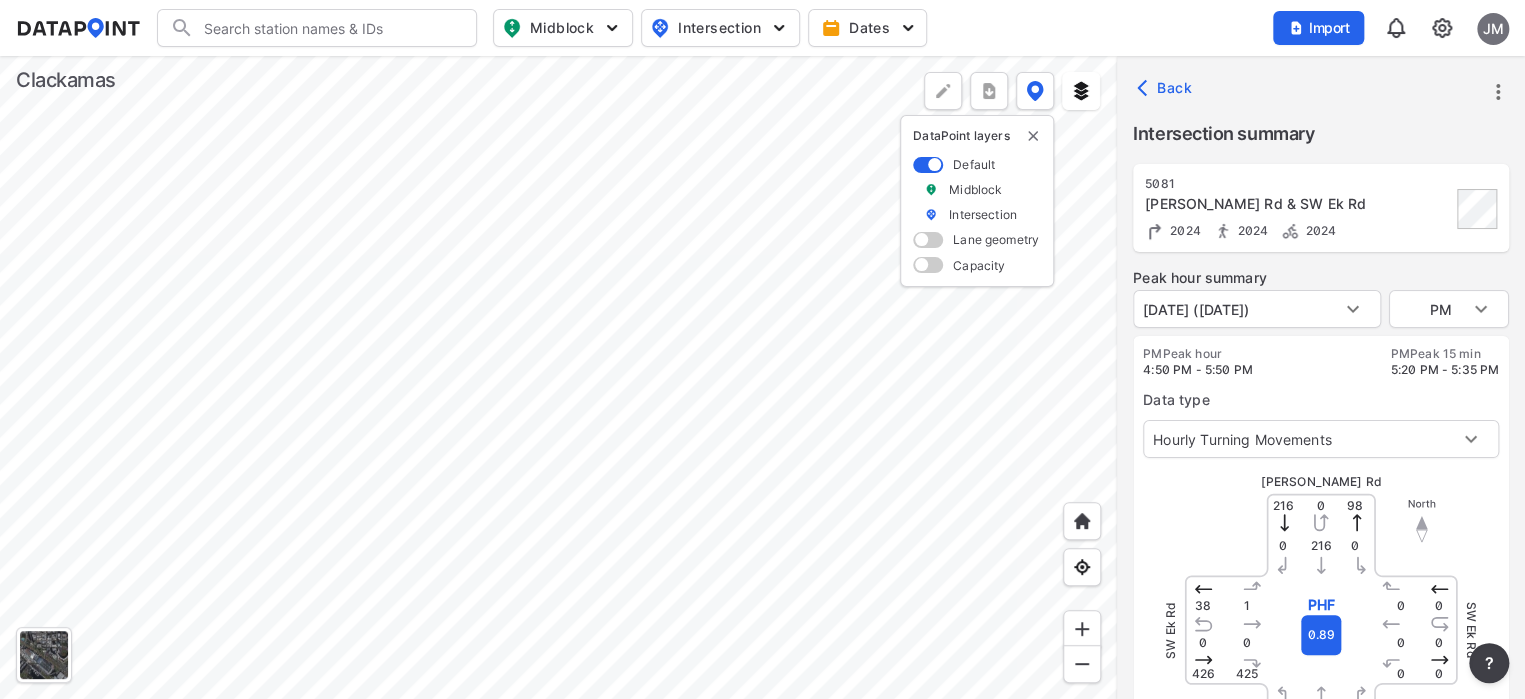 click at bounding box center [558, 377] 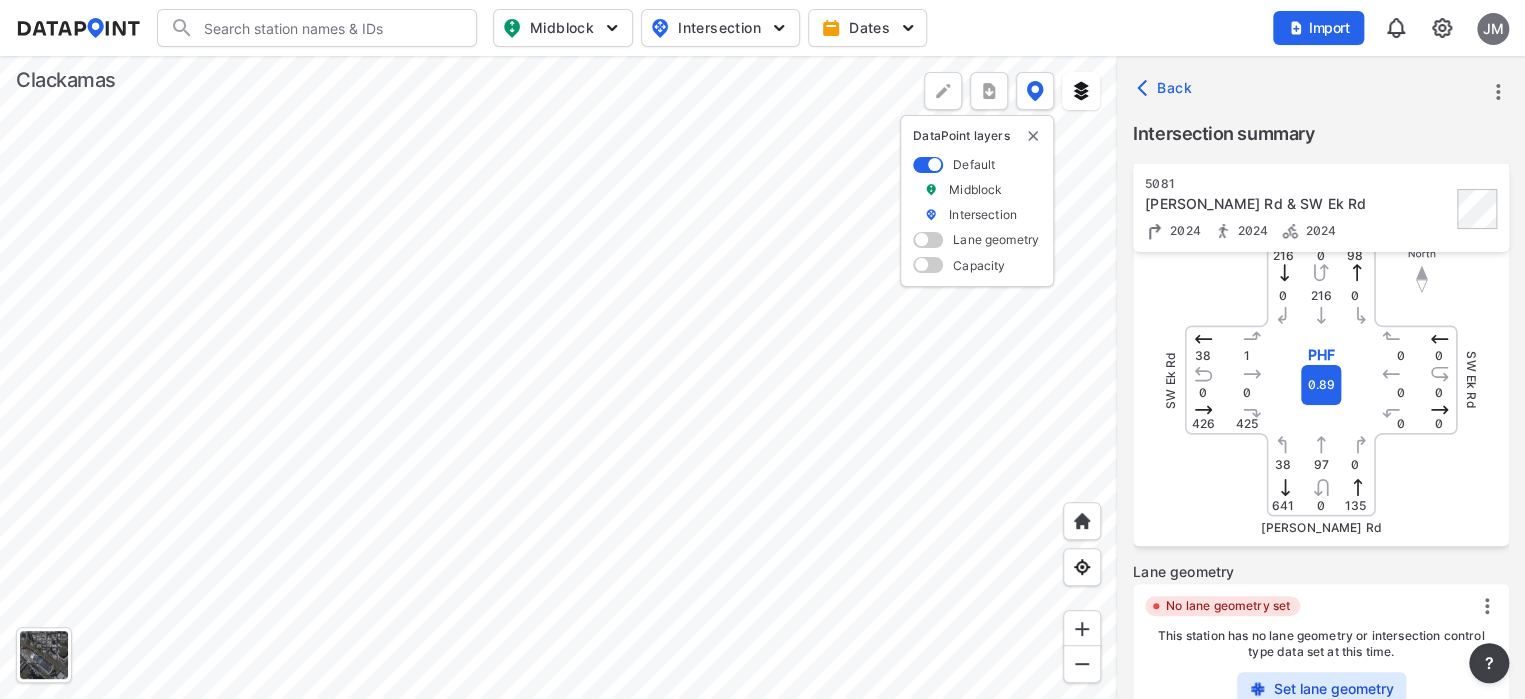 scroll, scrollTop: 300, scrollLeft: 0, axis: vertical 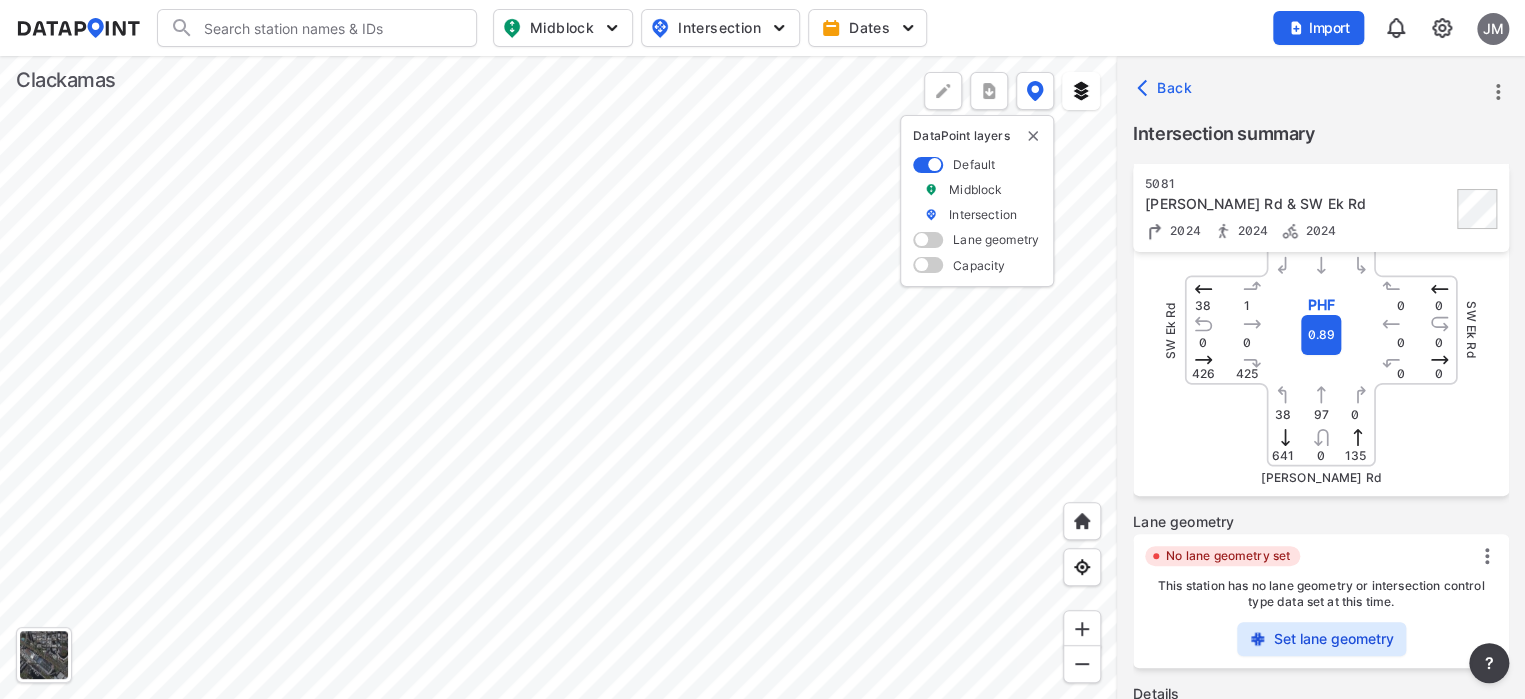 click on "Set lane geometry" at bounding box center (1334, 639) 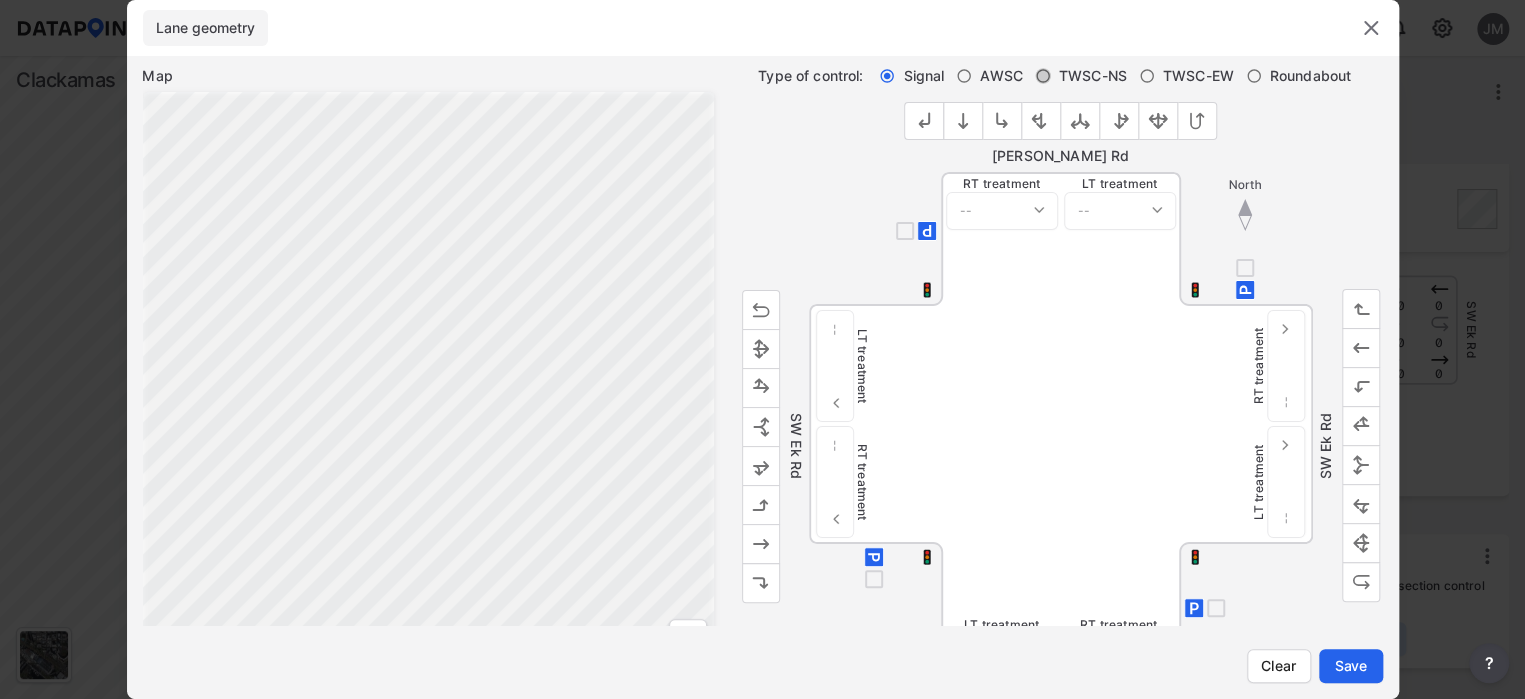 click on "TWSC-NS" at bounding box center [1043, 76] 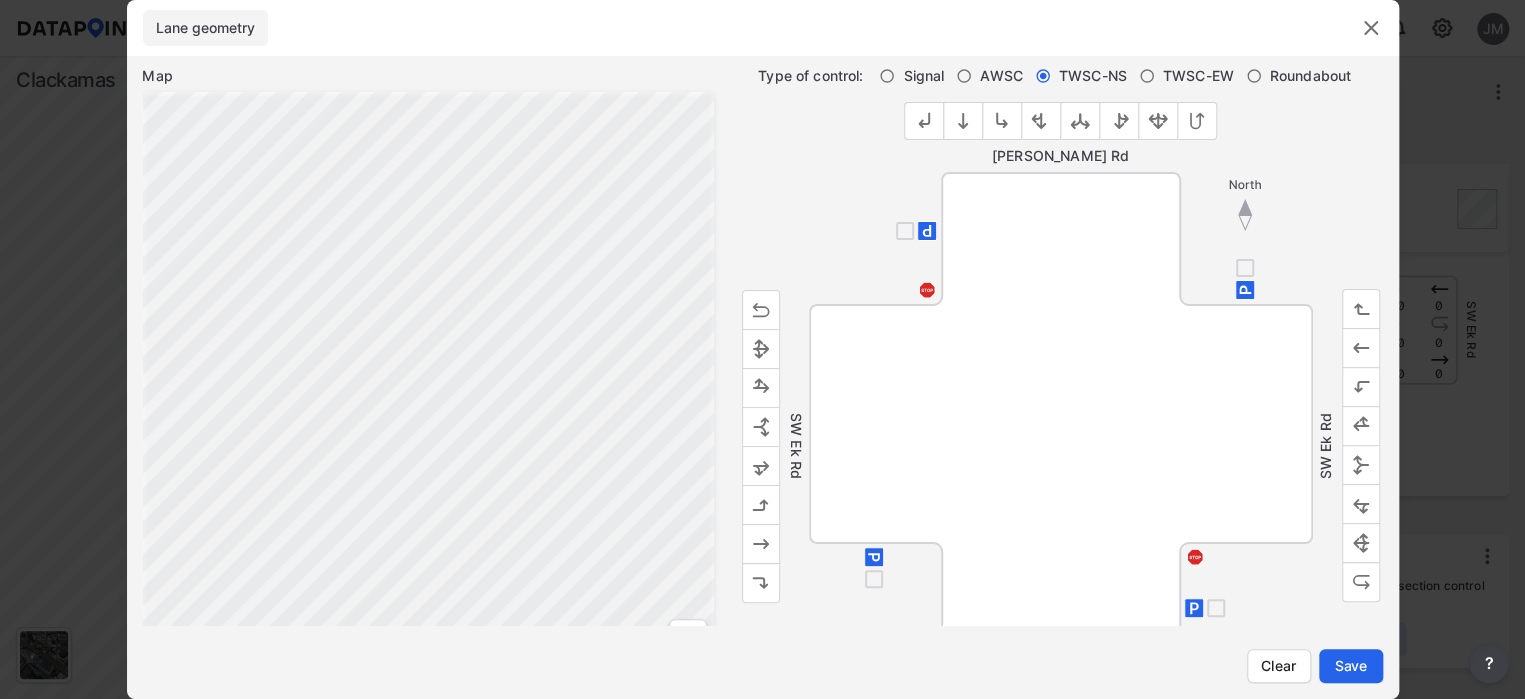 click at bounding box center (761, 426) 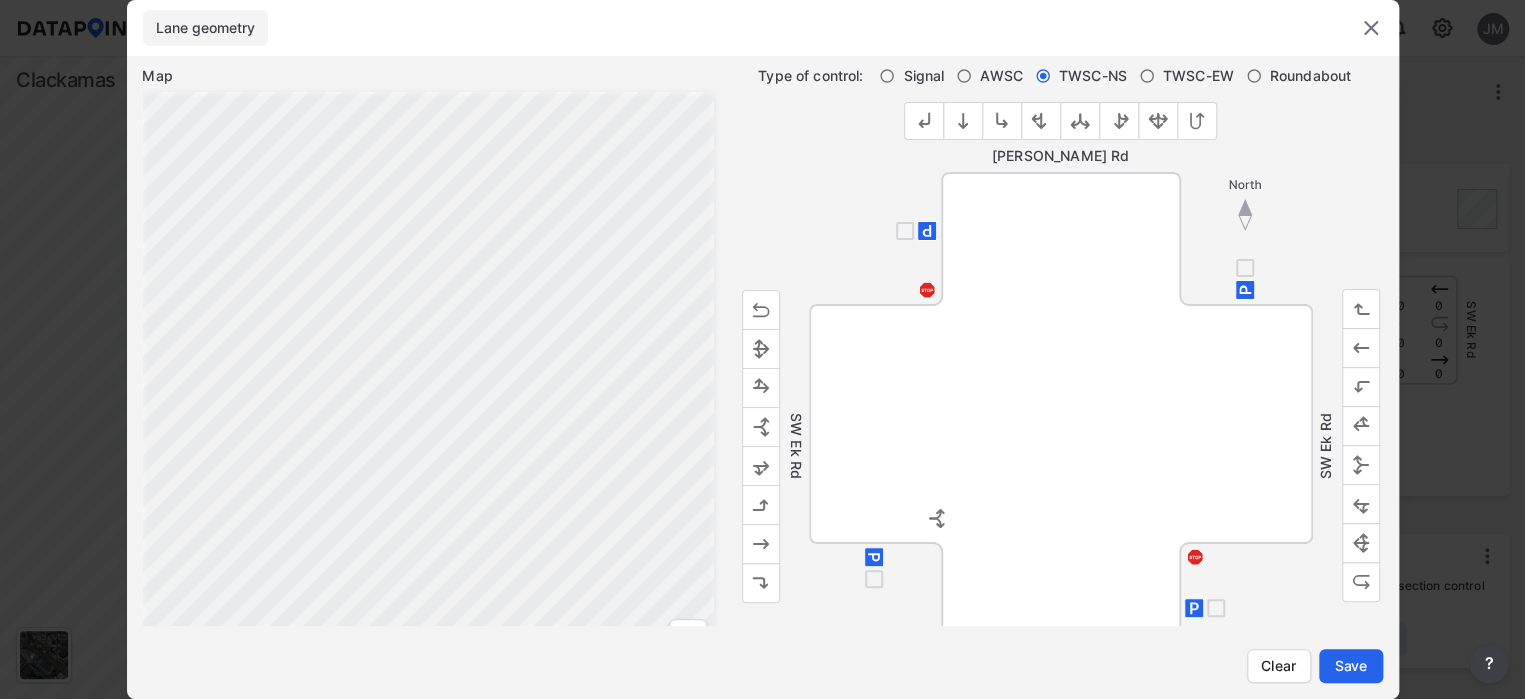 click at bounding box center [1361, 426] 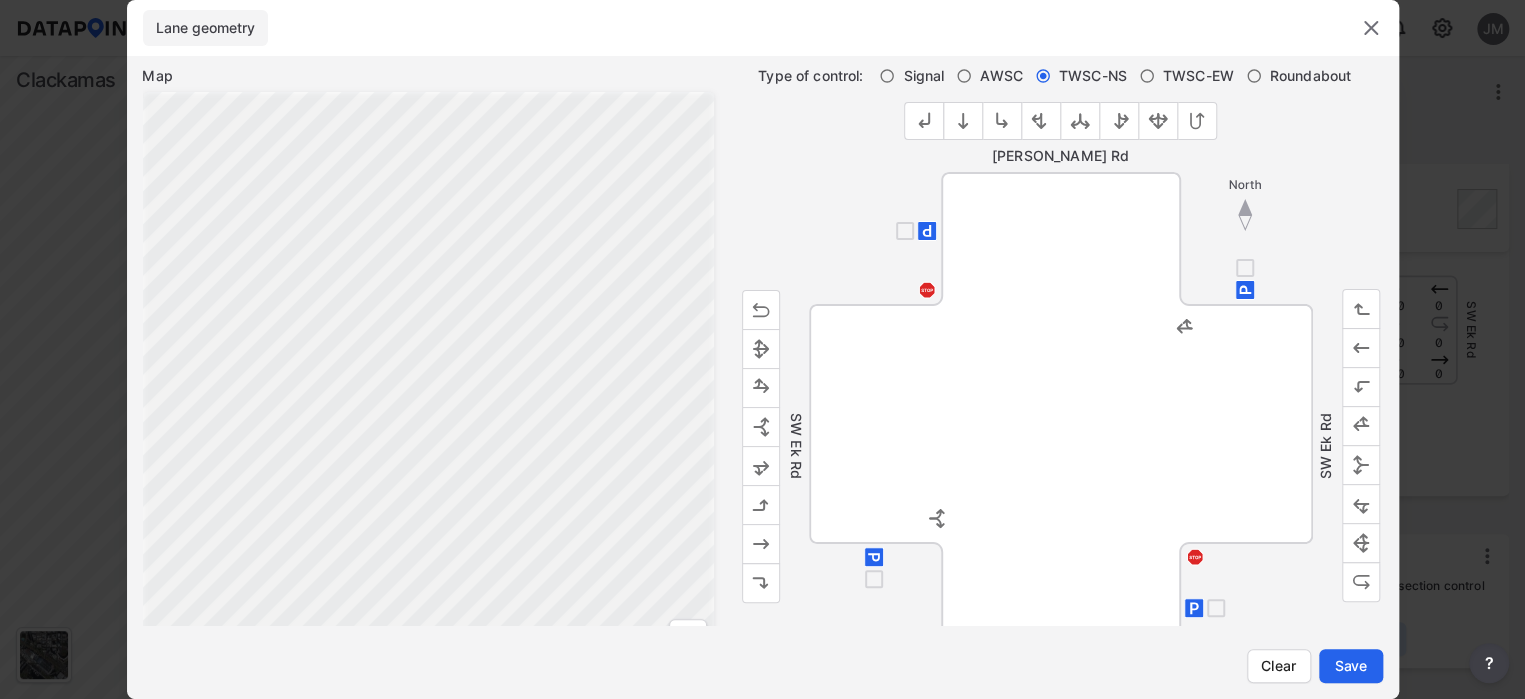 click at bounding box center (1041, 121) 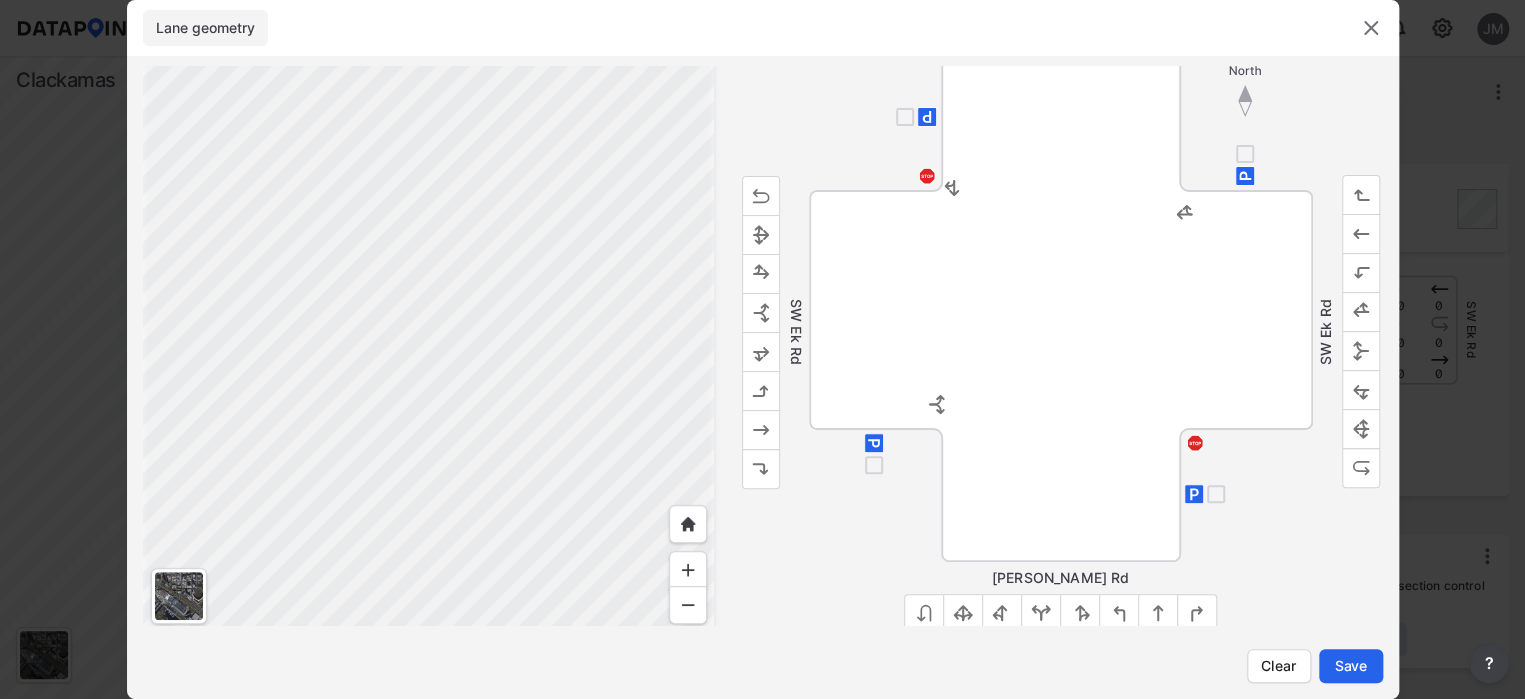 scroll, scrollTop: 120, scrollLeft: 0, axis: vertical 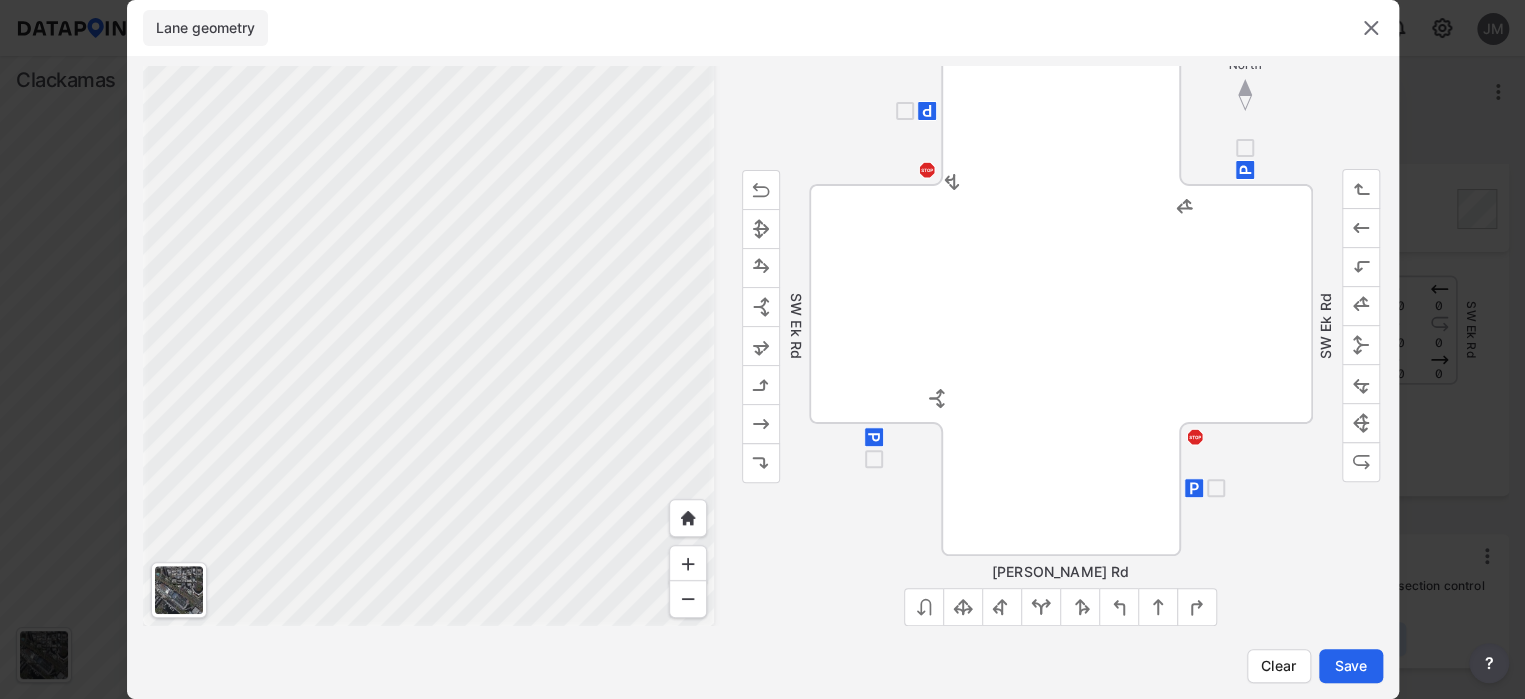 click at bounding box center [1041, 607] 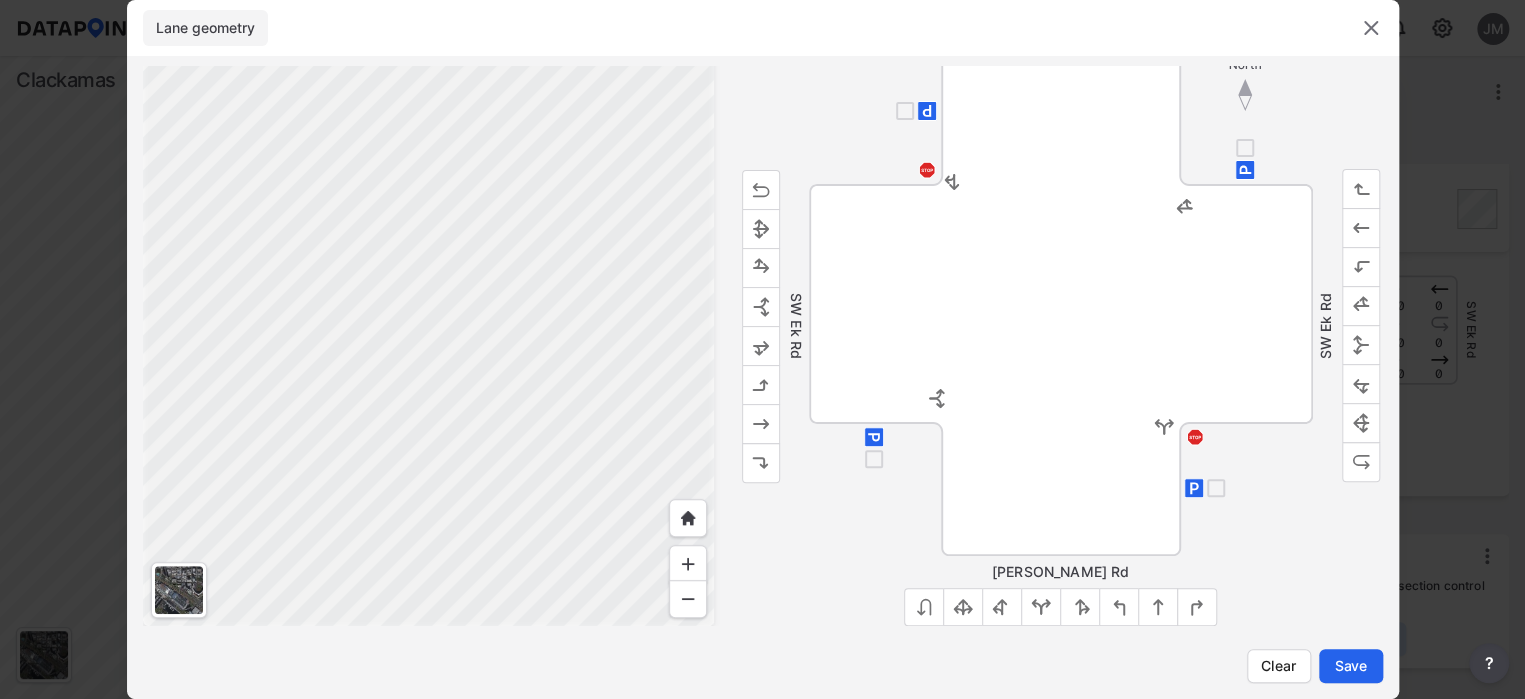 click at bounding box center (1002, 607) 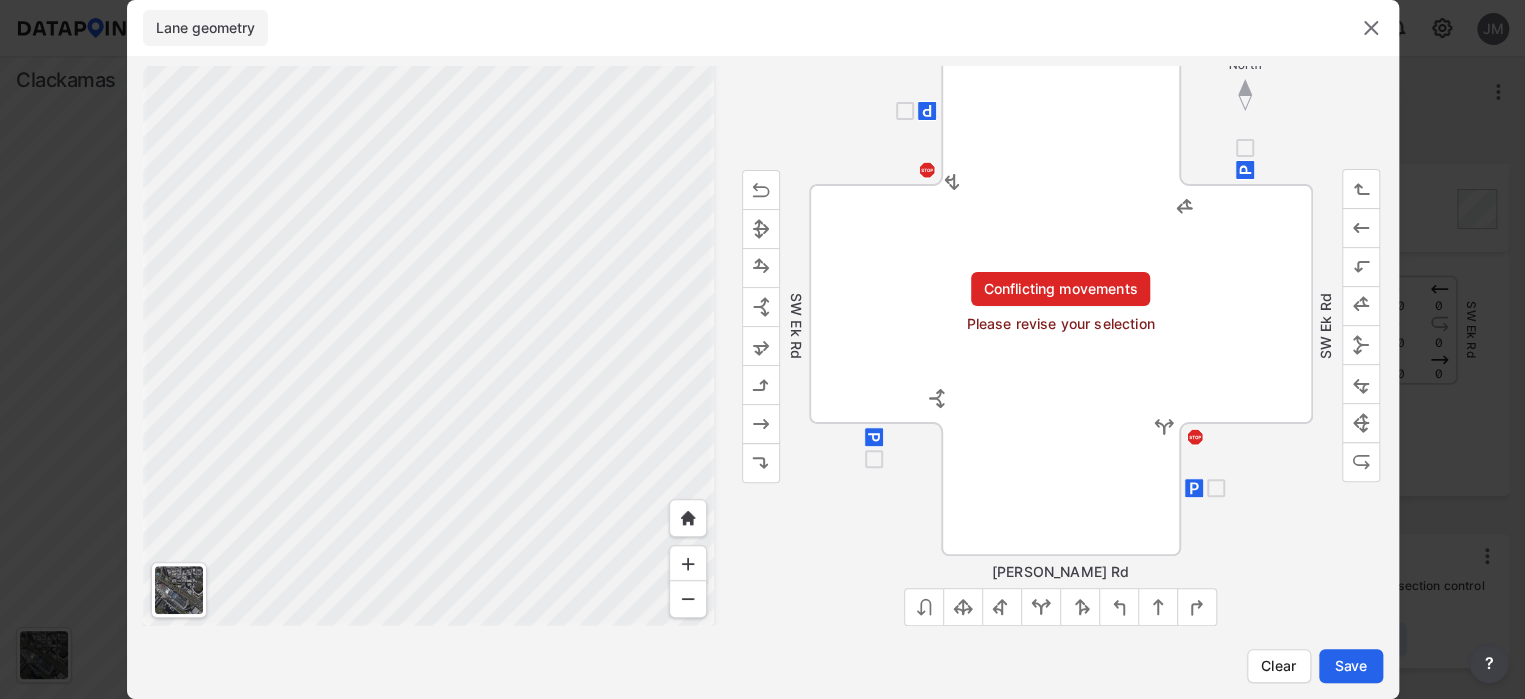 click on "[PERSON_NAME] Rd" at bounding box center (1061, 591) 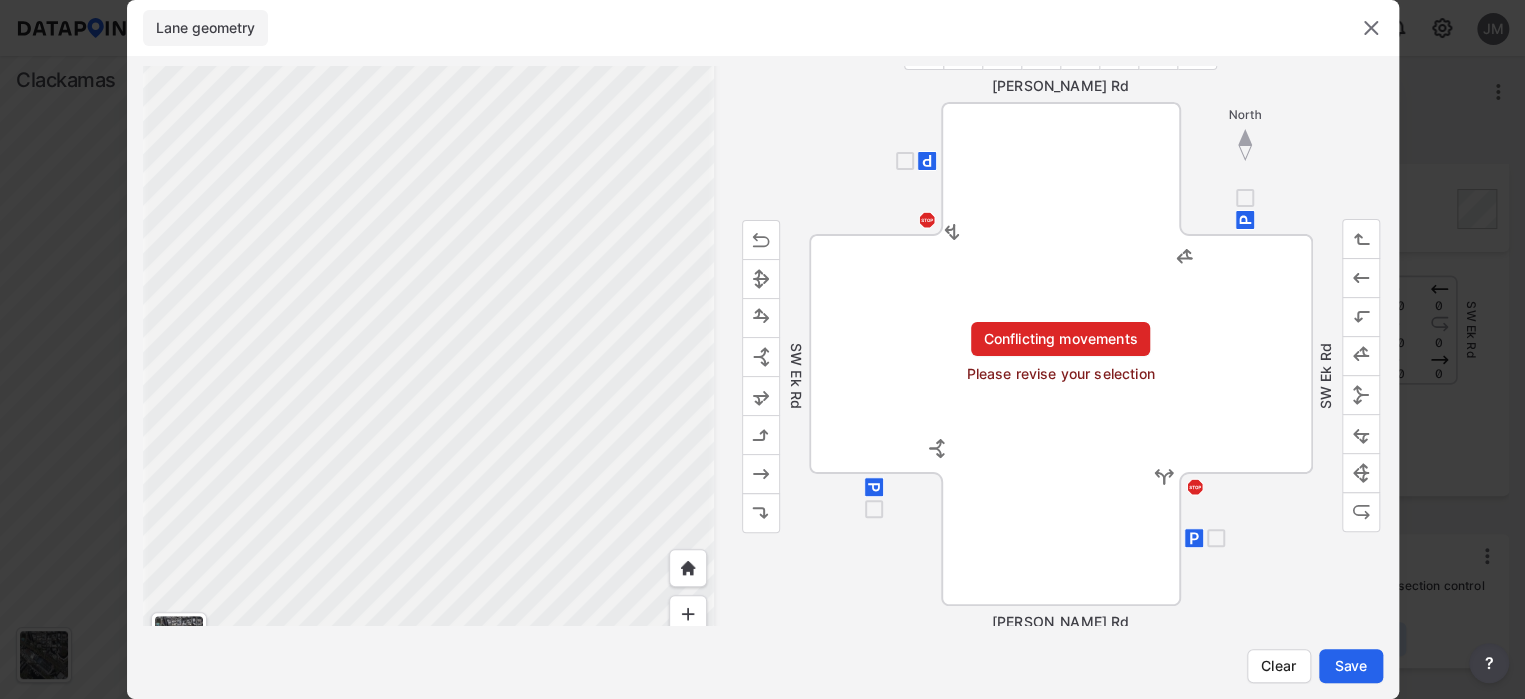 scroll, scrollTop: 100, scrollLeft: 0, axis: vertical 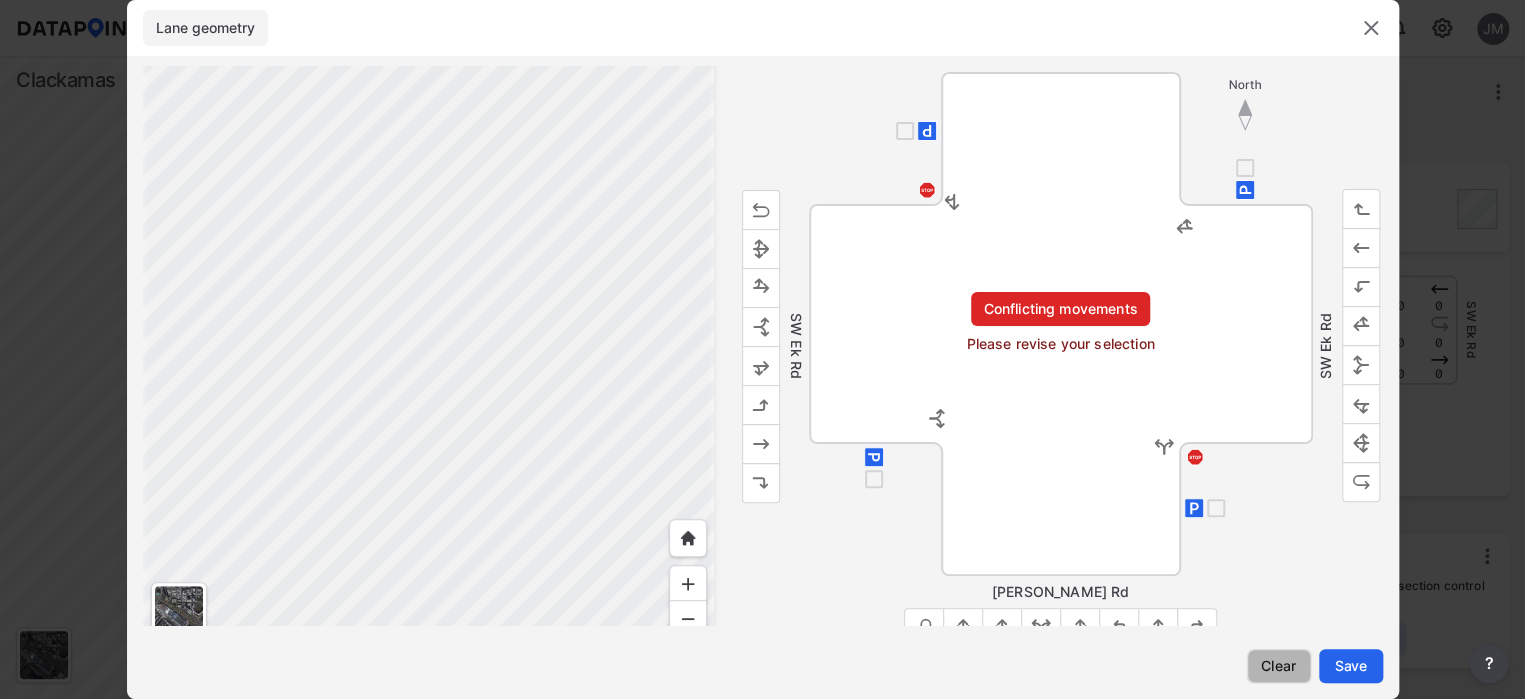 click on "Clear" at bounding box center [1279, 666] 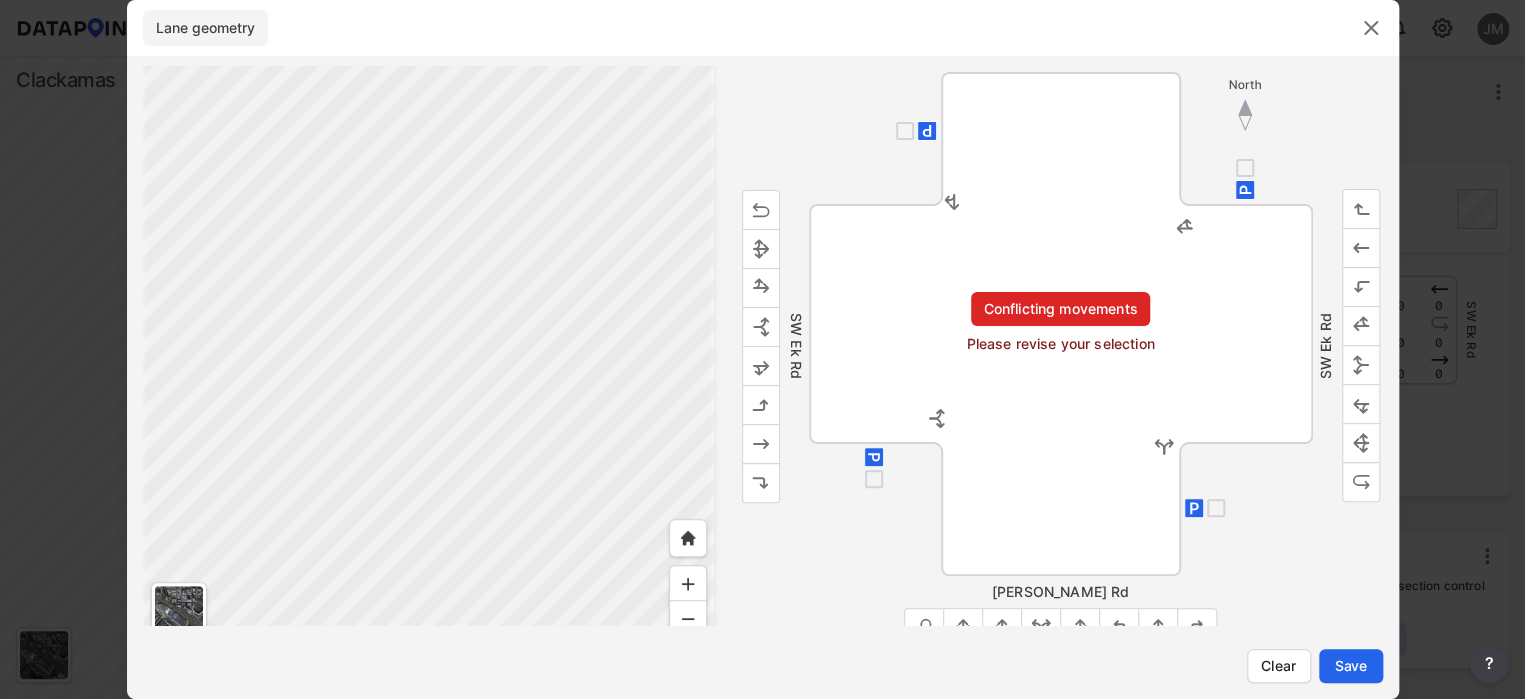 scroll, scrollTop: 0, scrollLeft: 0, axis: both 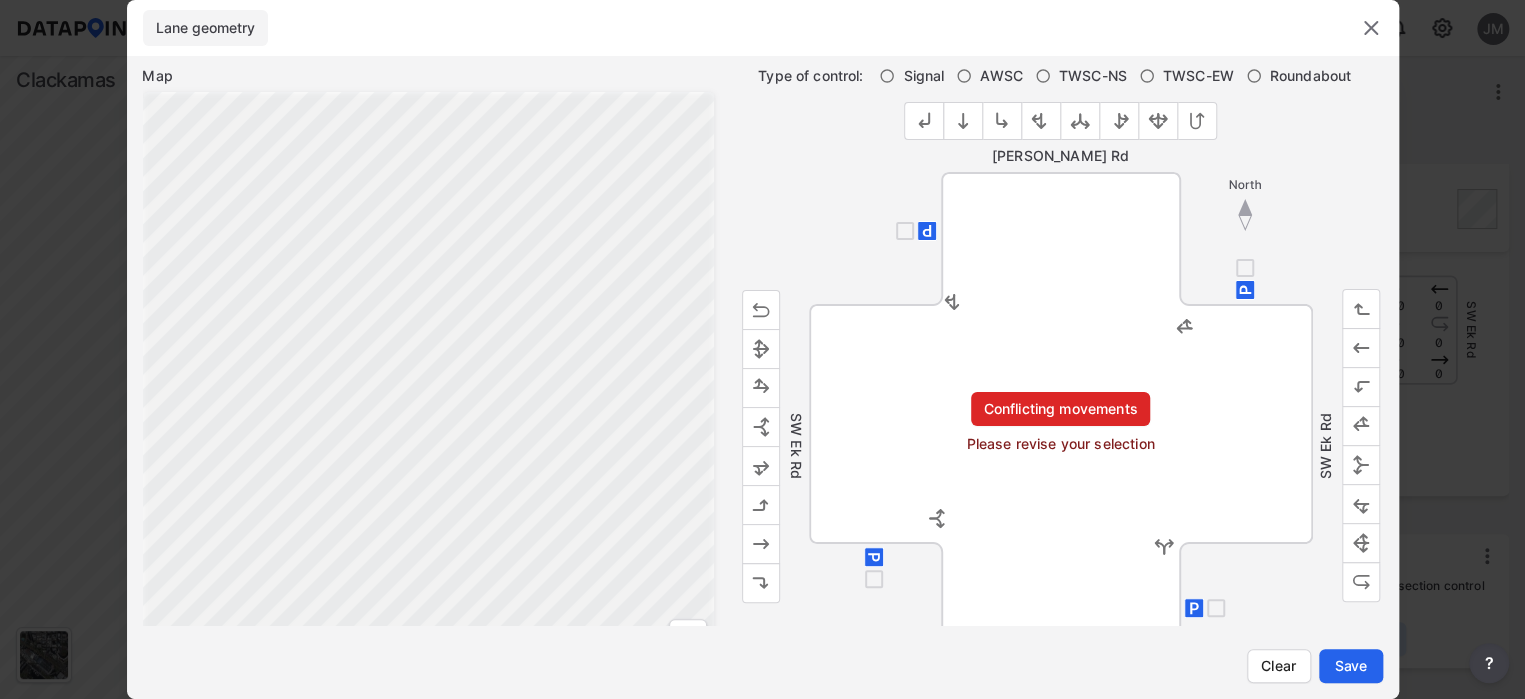 click at bounding box center [1041, 121] 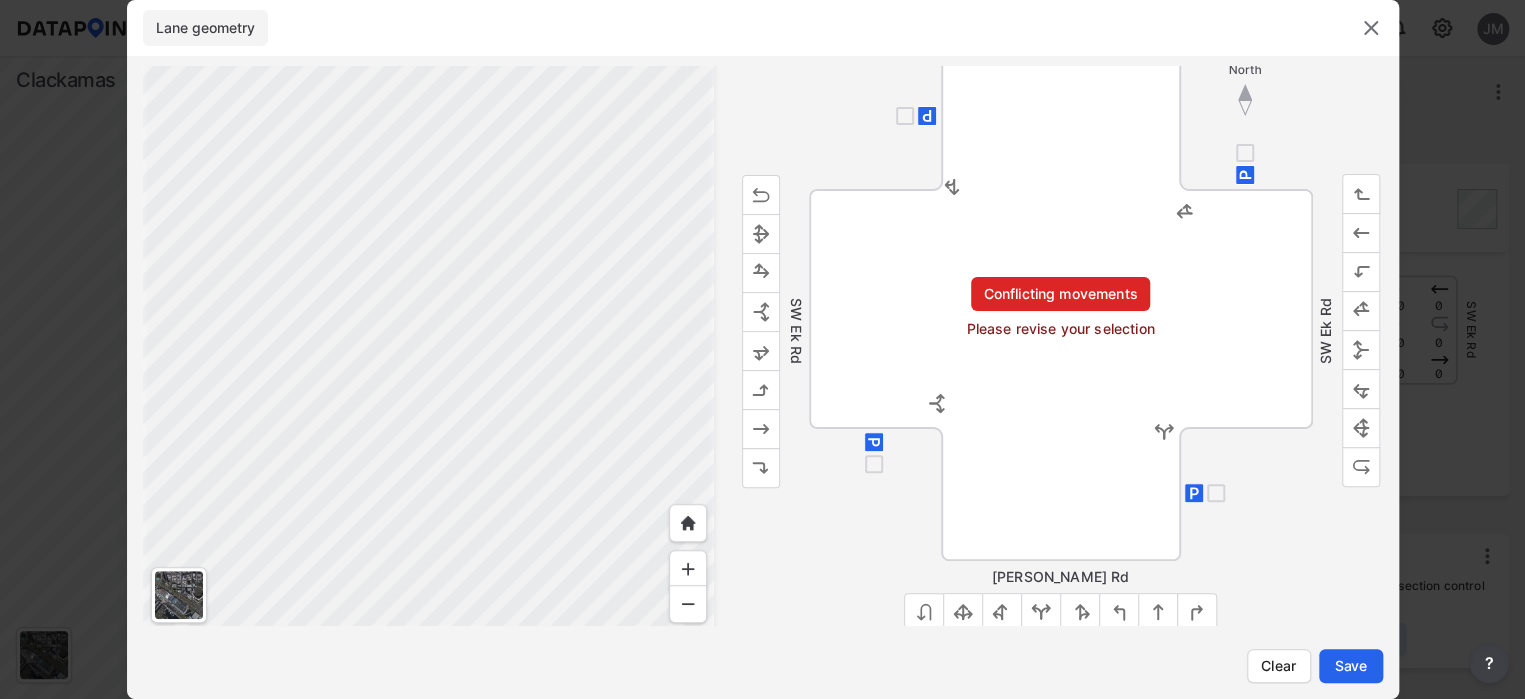 scroll, scrollTop: 120, scrollLeft: 0, axis: vertical 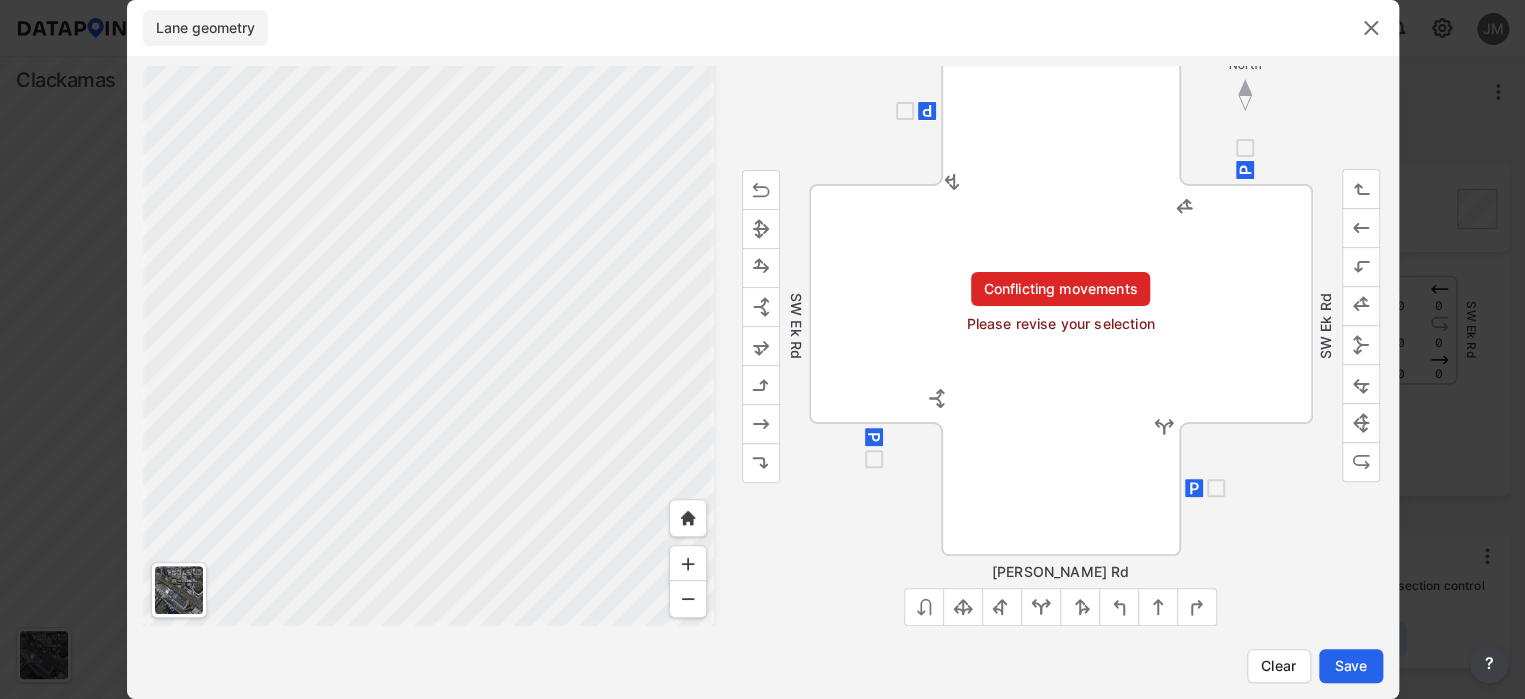 click at bounding box center (1002, 607) 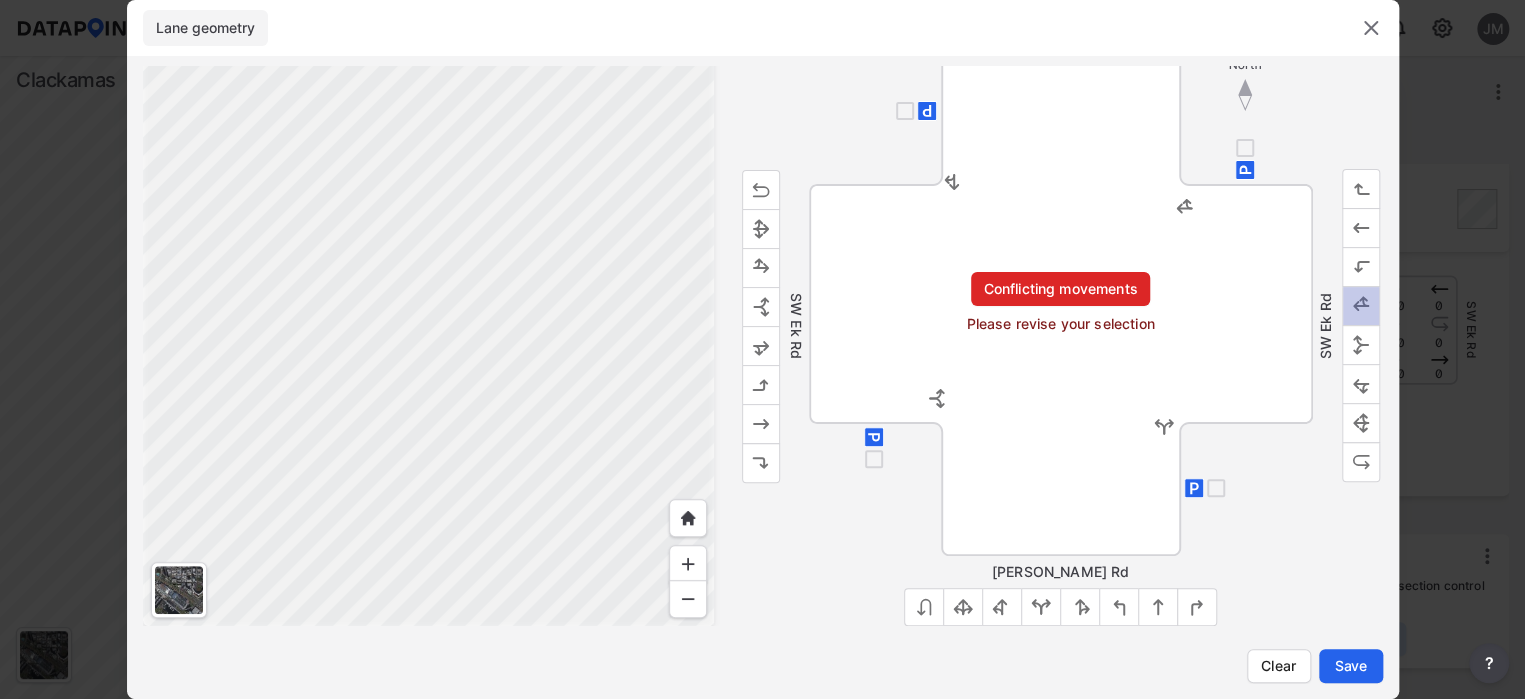 click at bounding box center [1361, 306] 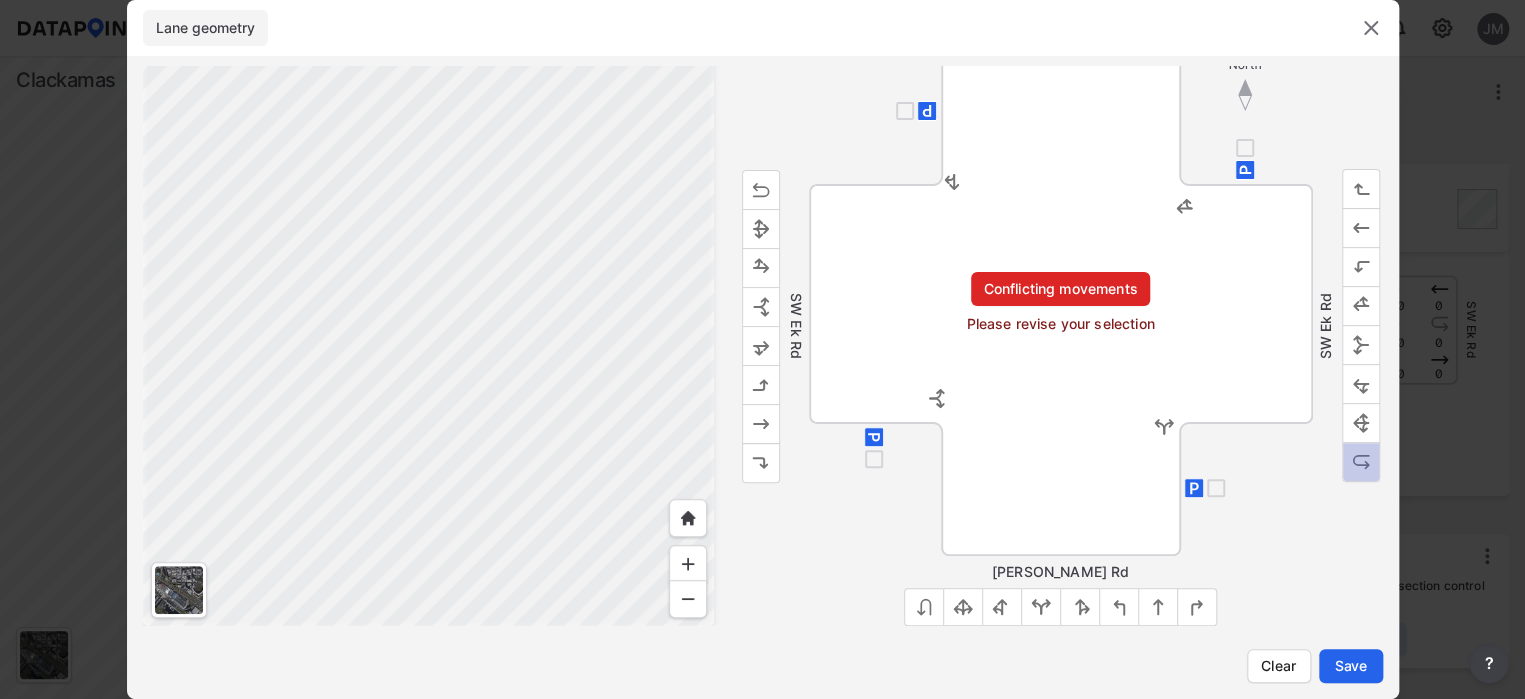click at bounding box center [1361, 462] 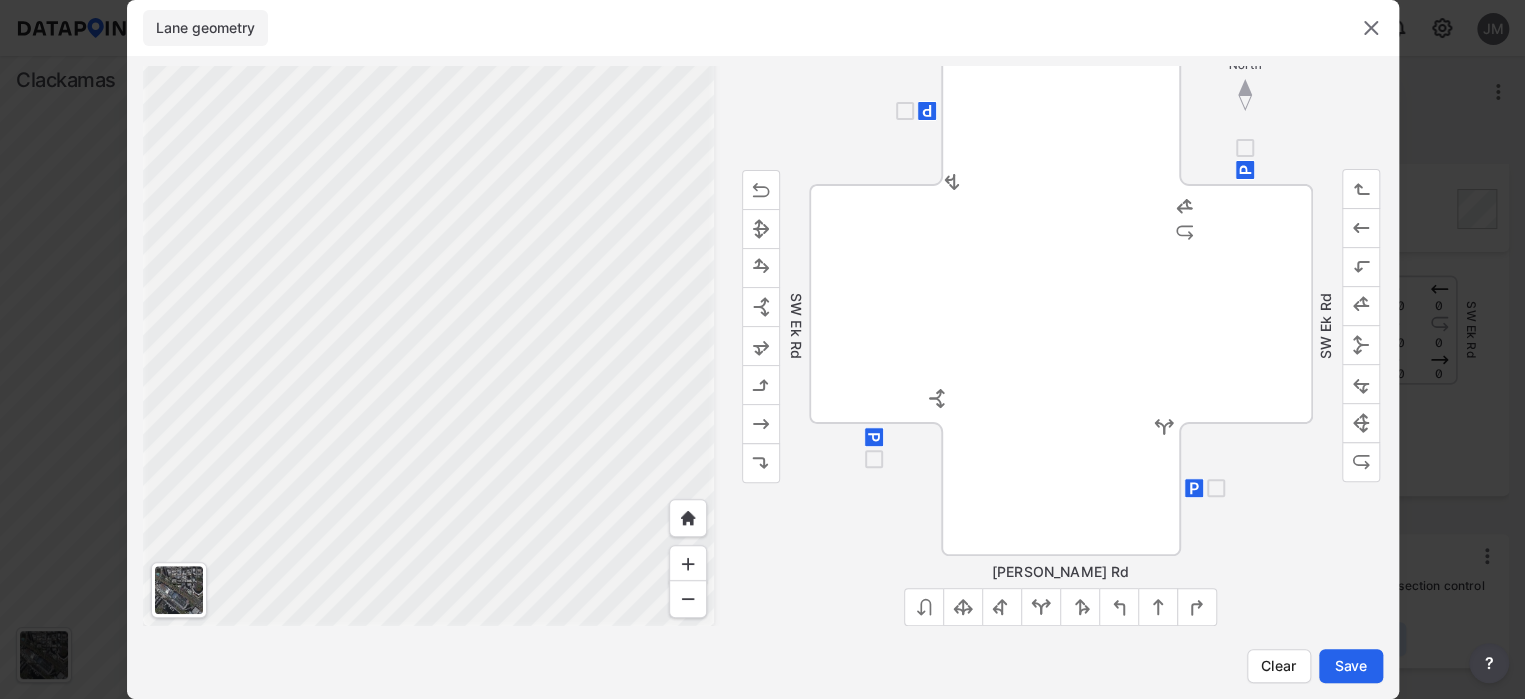 click at bounding box center [1361, 423] 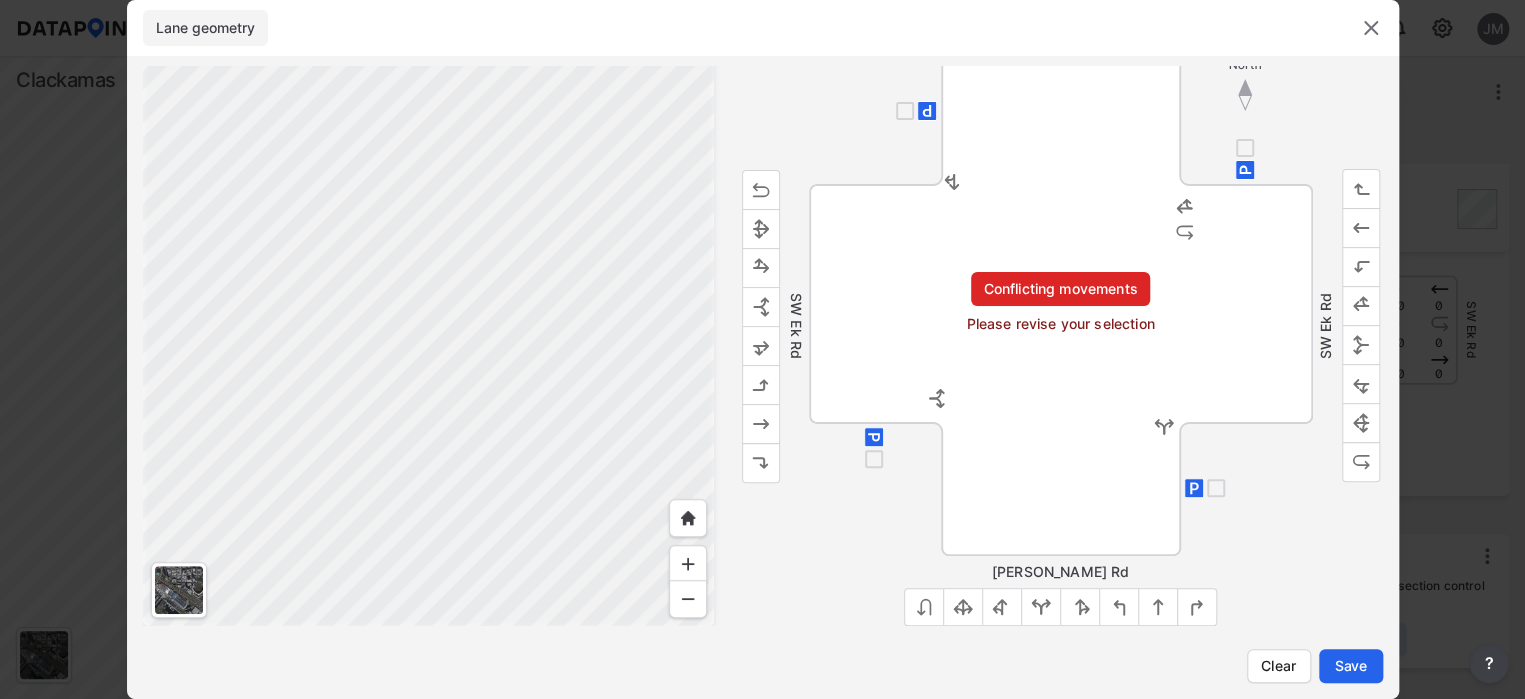 click at bounding box center (1361, 462) 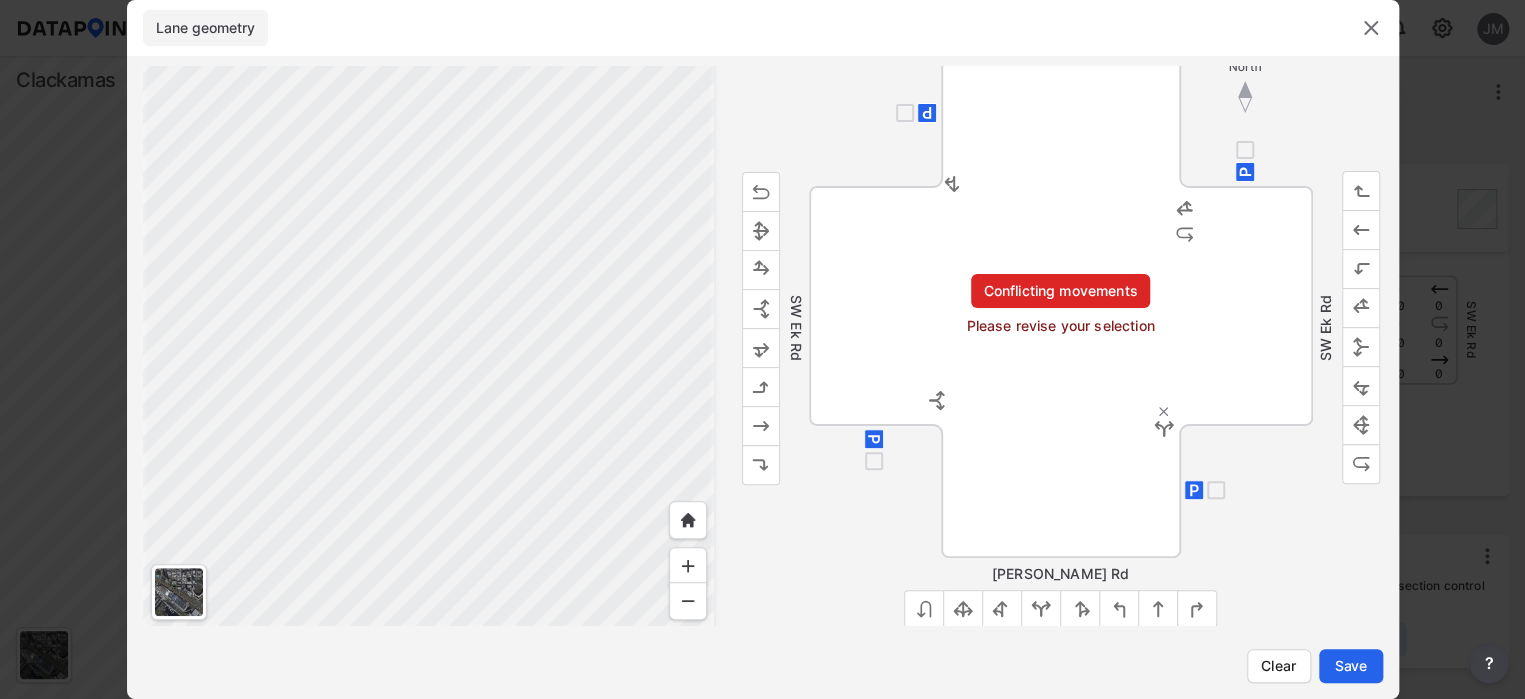 scroll, scrollTop: 120, scrollLeft: 0, axis: vertical 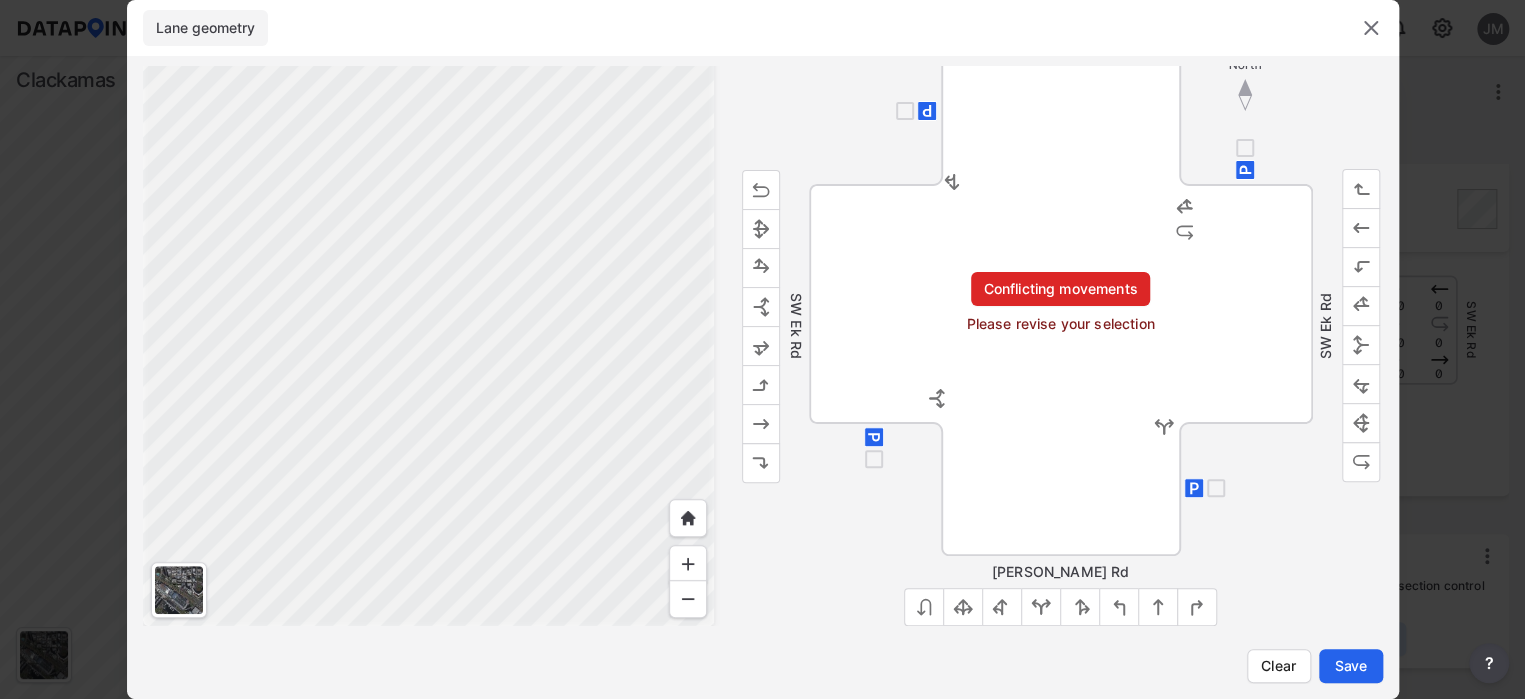 click at bounding box center [1002, 607] 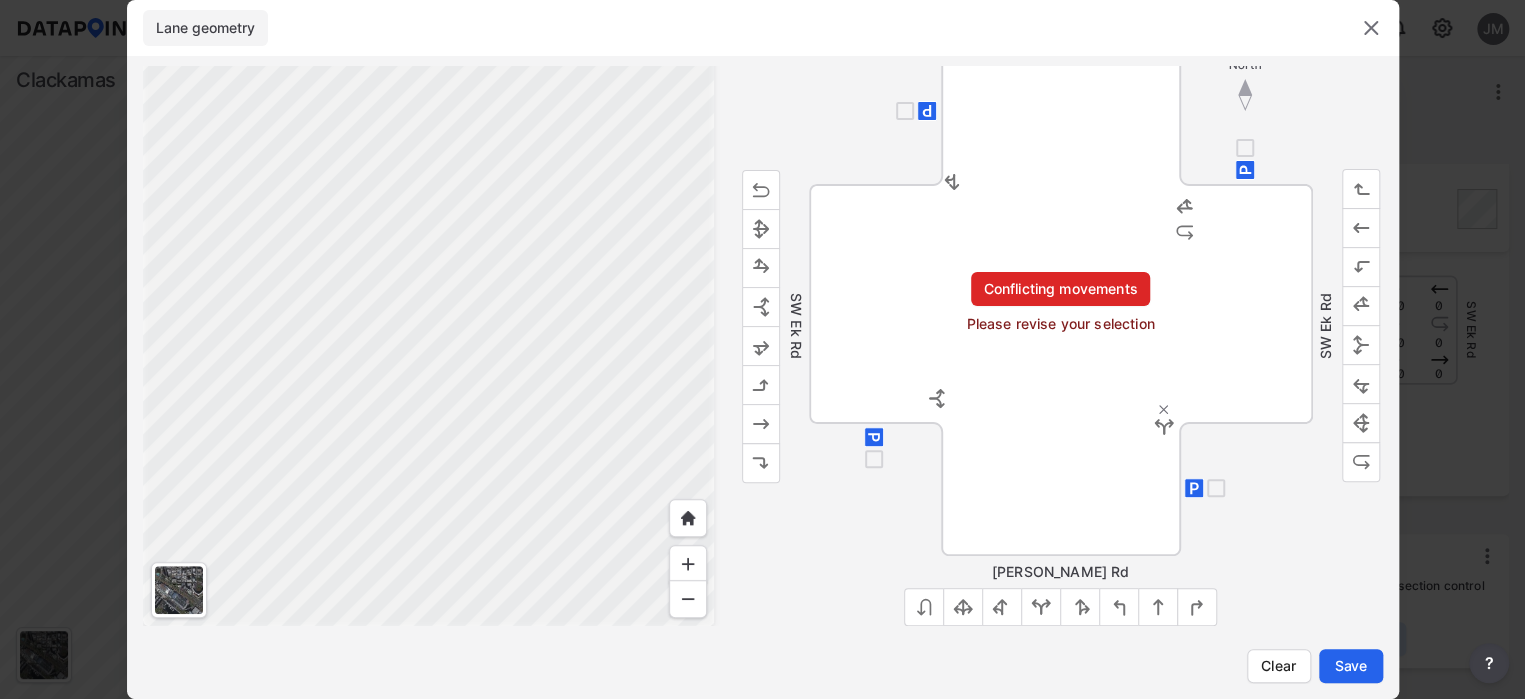 click at bounding box center [1164, 427] 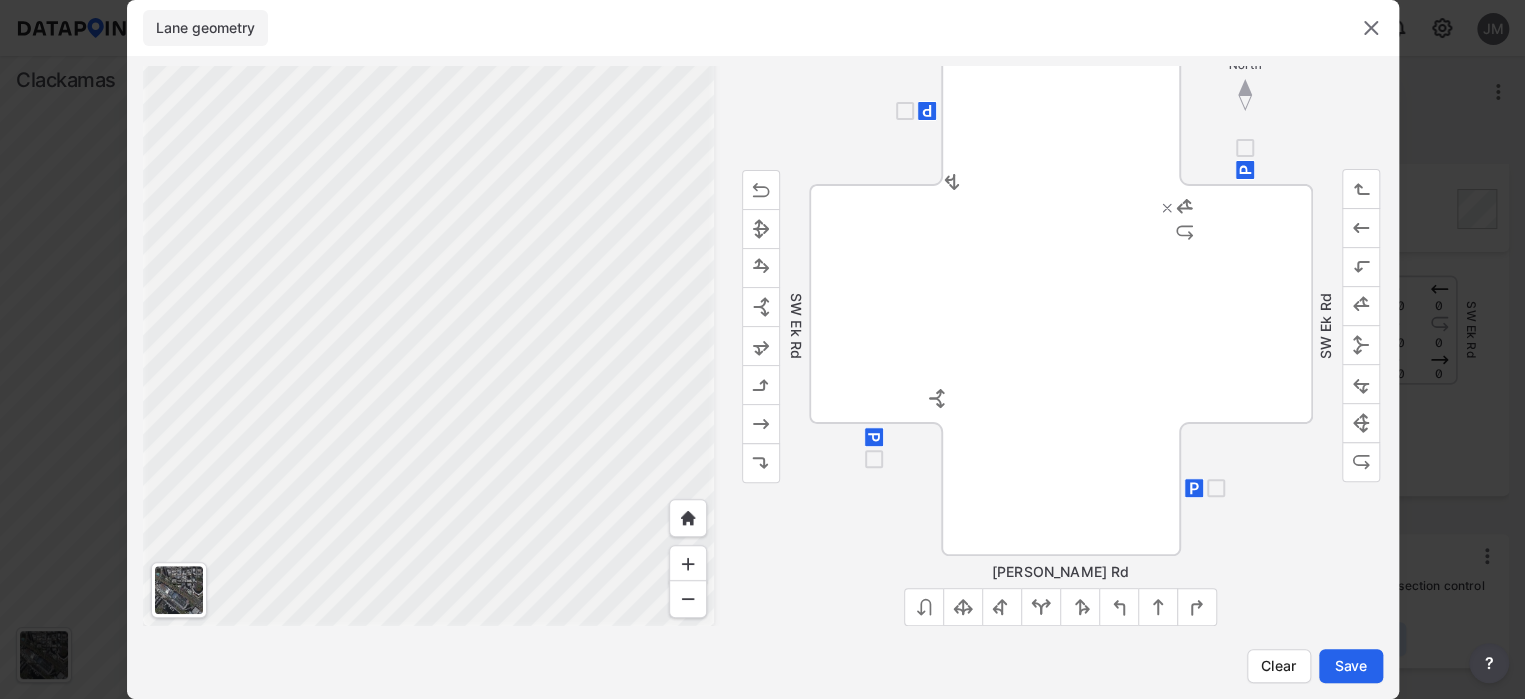 click at bounding box center (1167, 208) 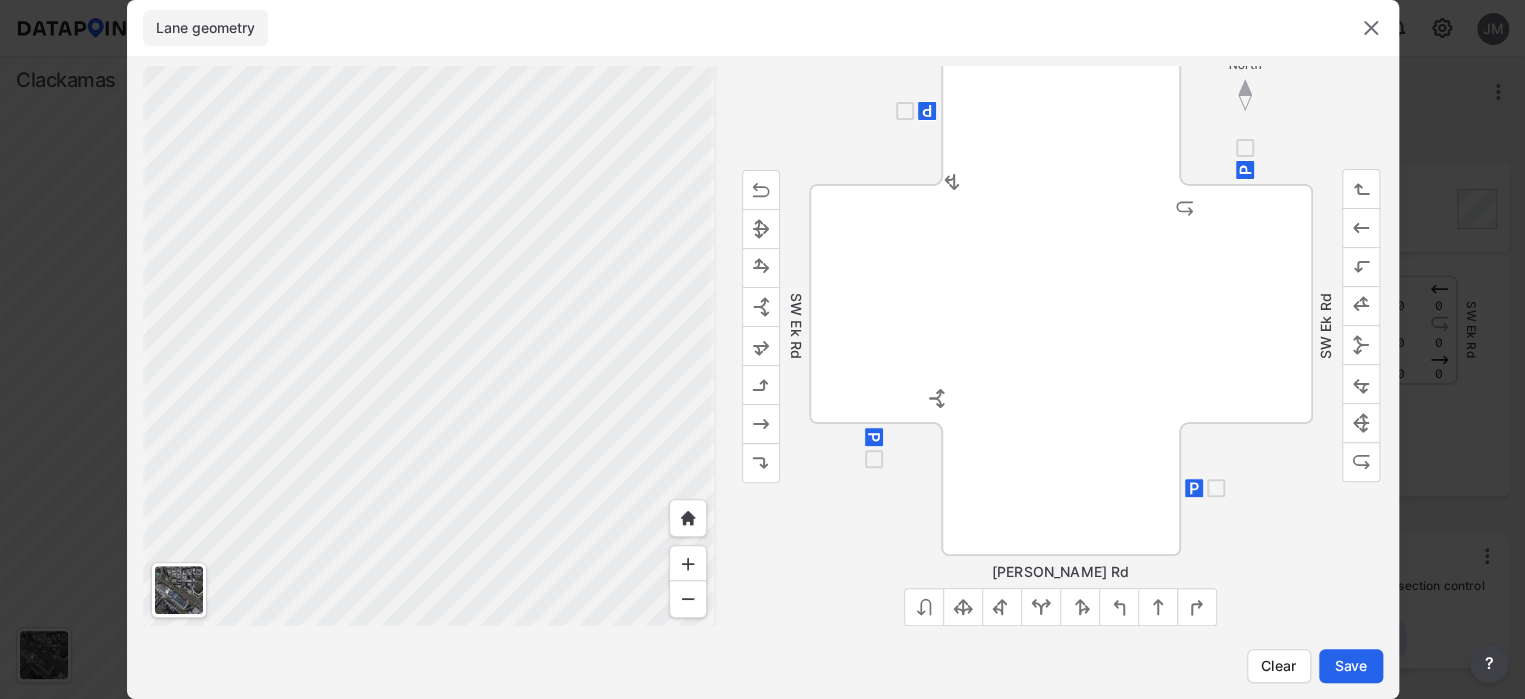 click at bounding box center [1167, 208] 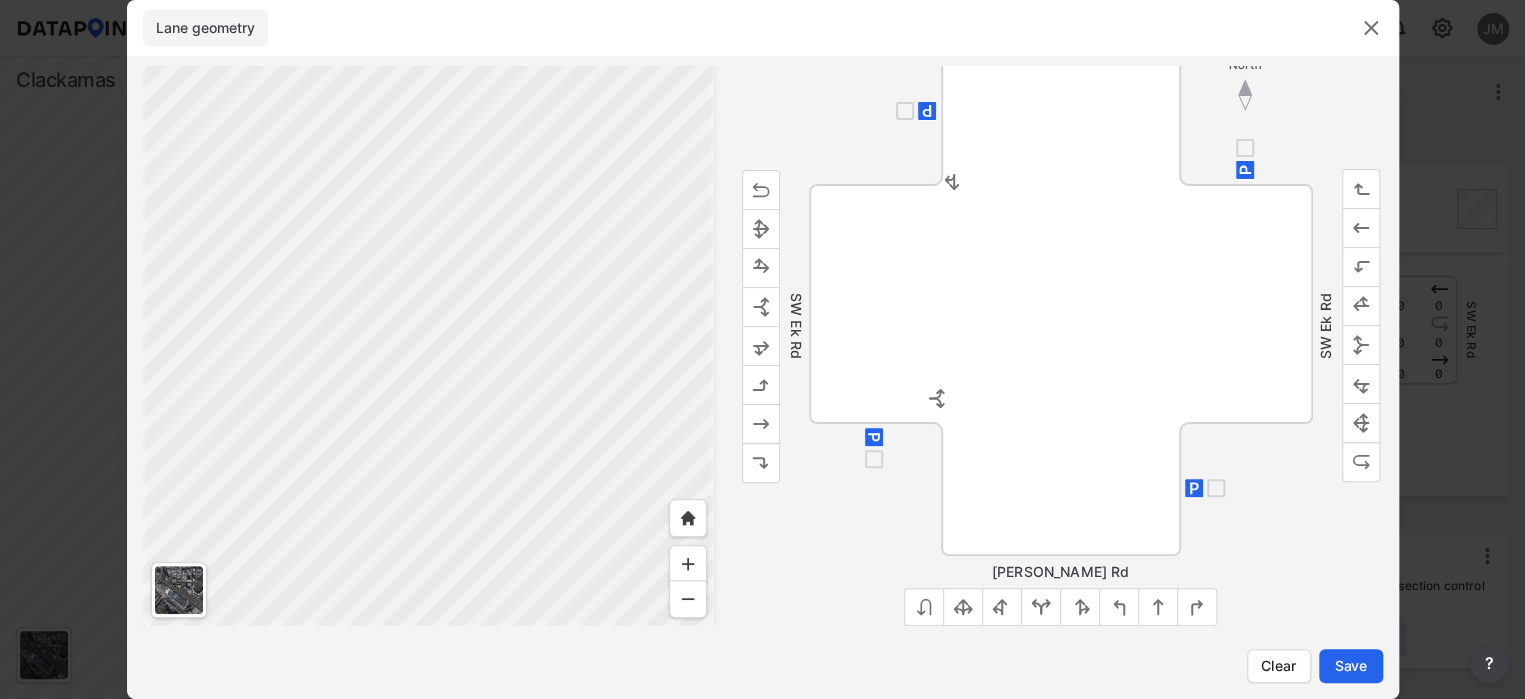 click at bounding box center (1002, 607) 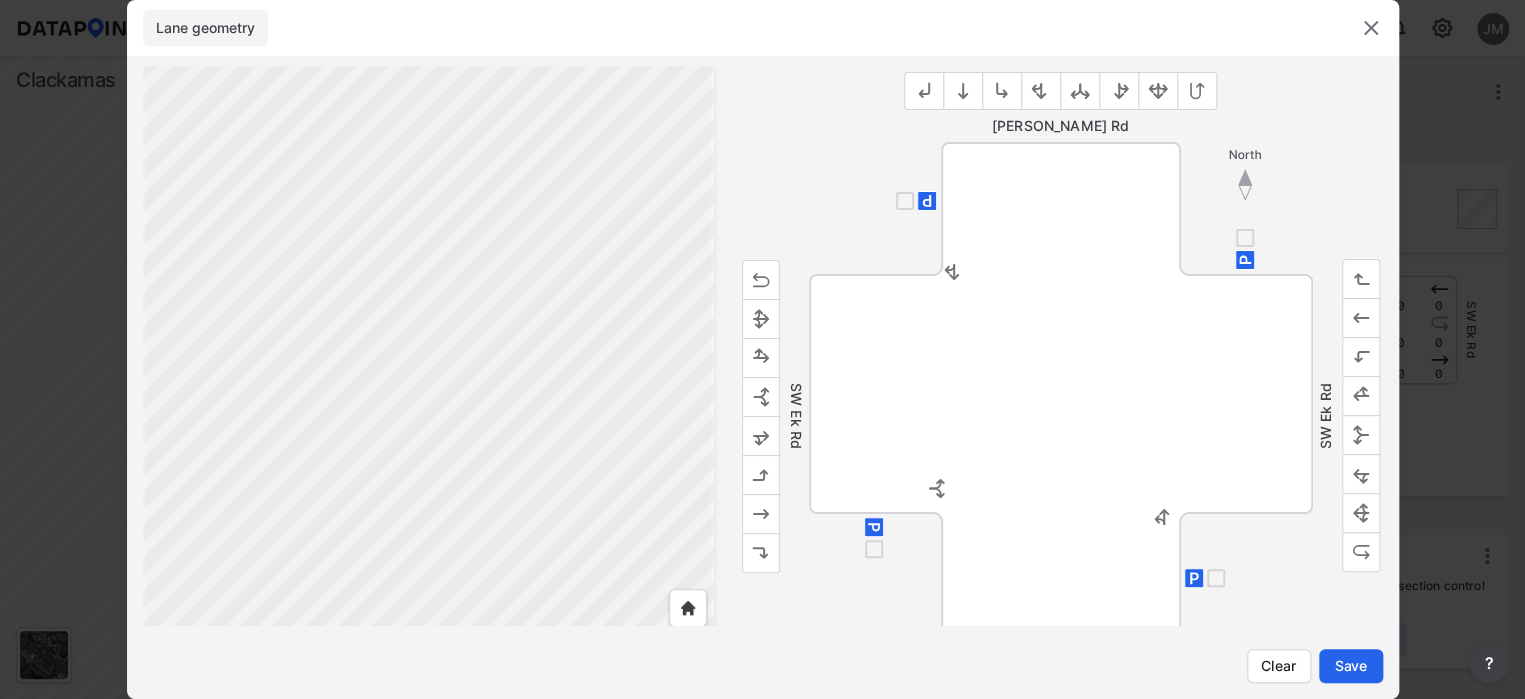 scroll, scrollTop: 0, scrollLeft: 0, axis: both 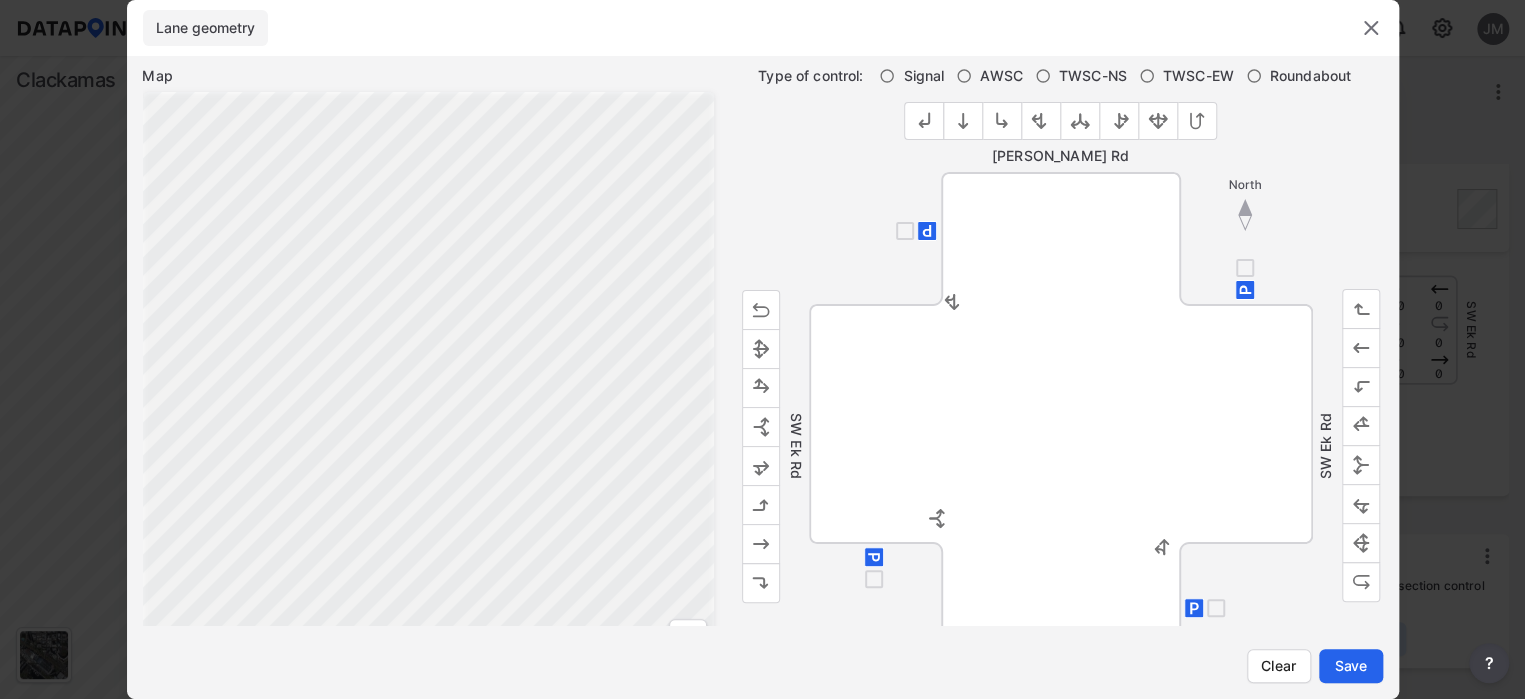 click on "TWSC-NS" at bounding box center (1043, 76) 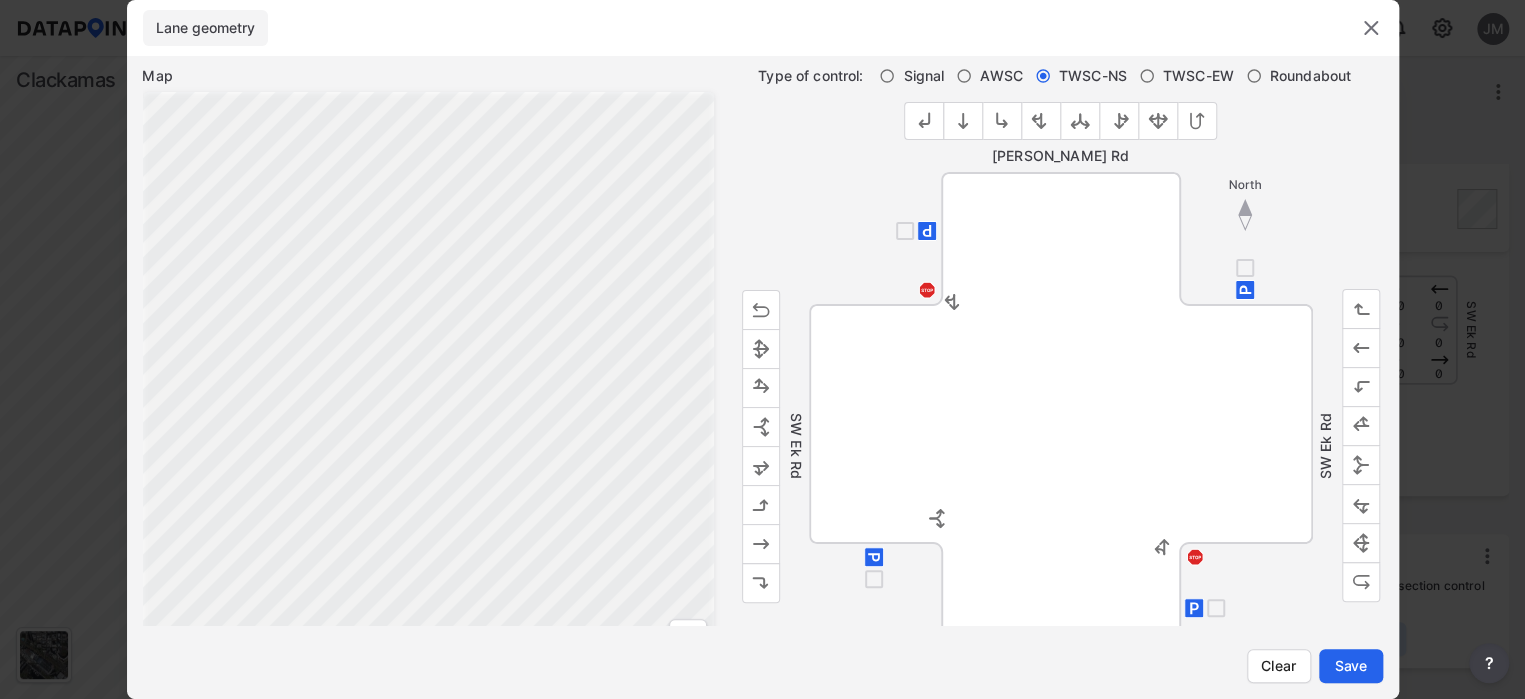 scroll, scrollTop: 0, scrollLeft: 0, axis: both 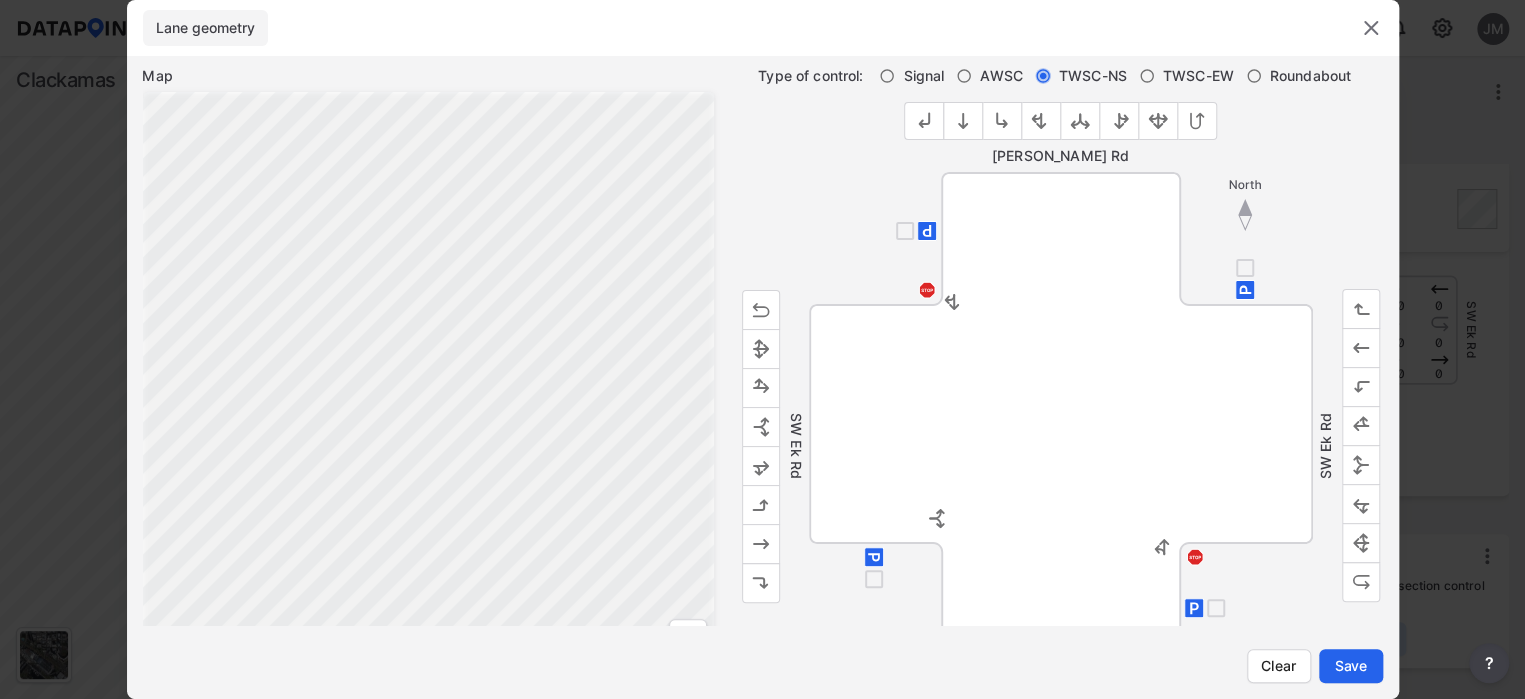 click on "TWSC-NS" at bounding box center (1043, 76) 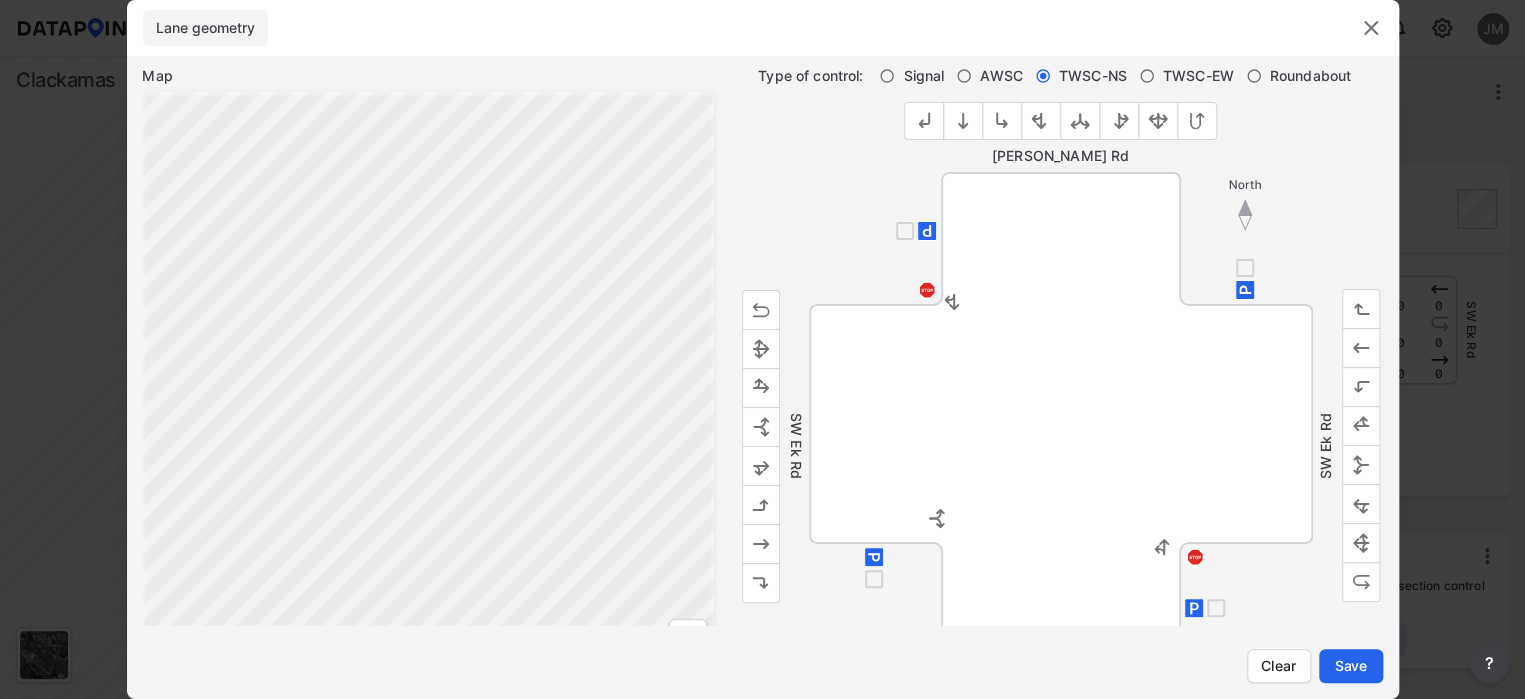 click on "TWSC-EW" at bounding box center [1147, 76] 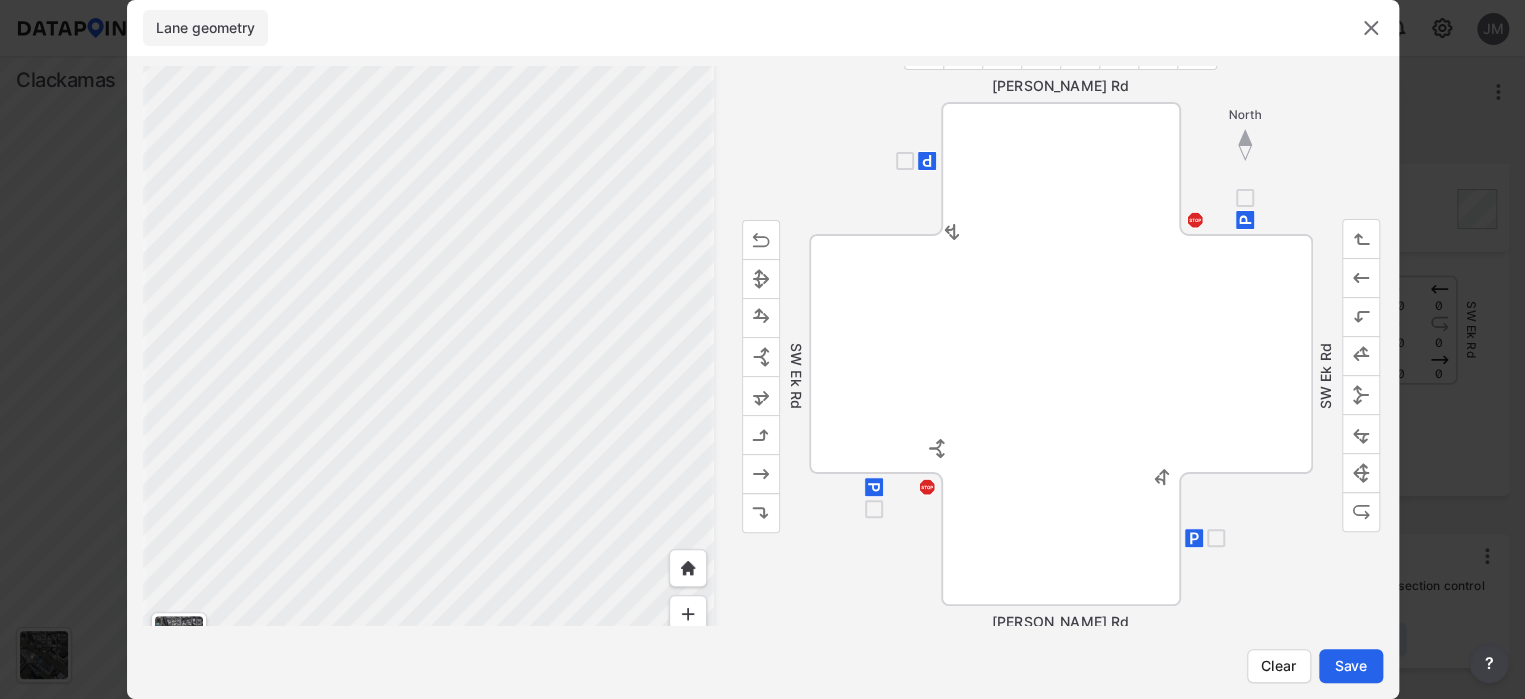scroll, scrollTop: 100, scrollLeft: 0, axis: vertical 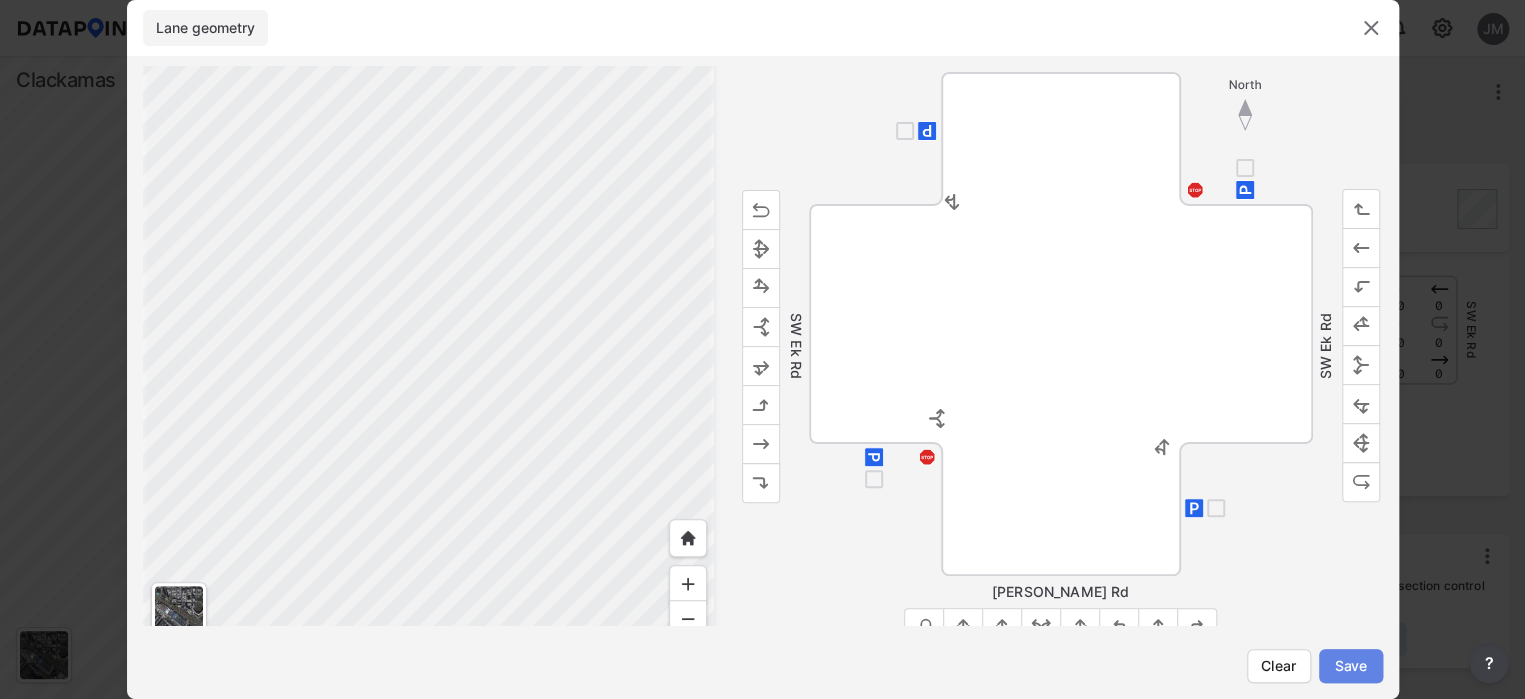 click on "Save" at bounding box center (1351, 666) 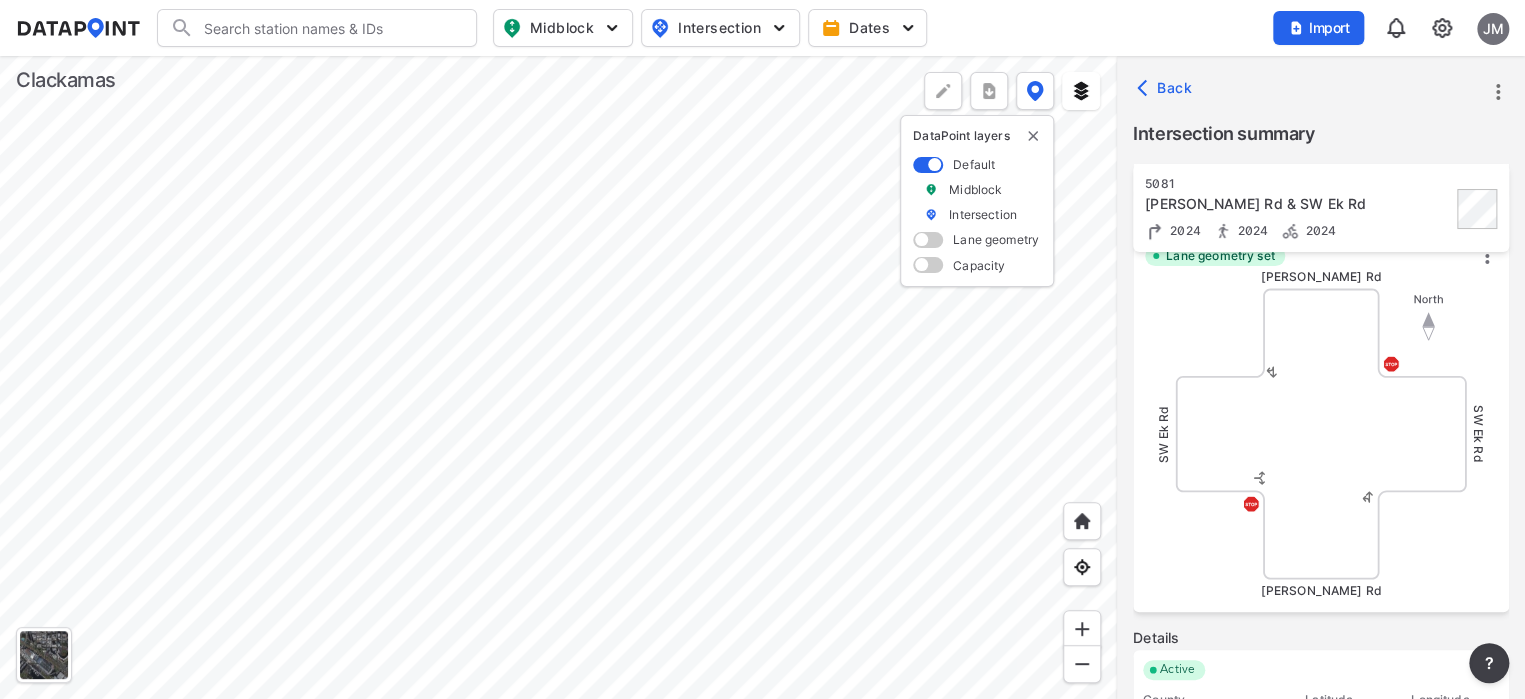 scroll, scrollTop: 744, scrollLeft: 0, axis: vertical 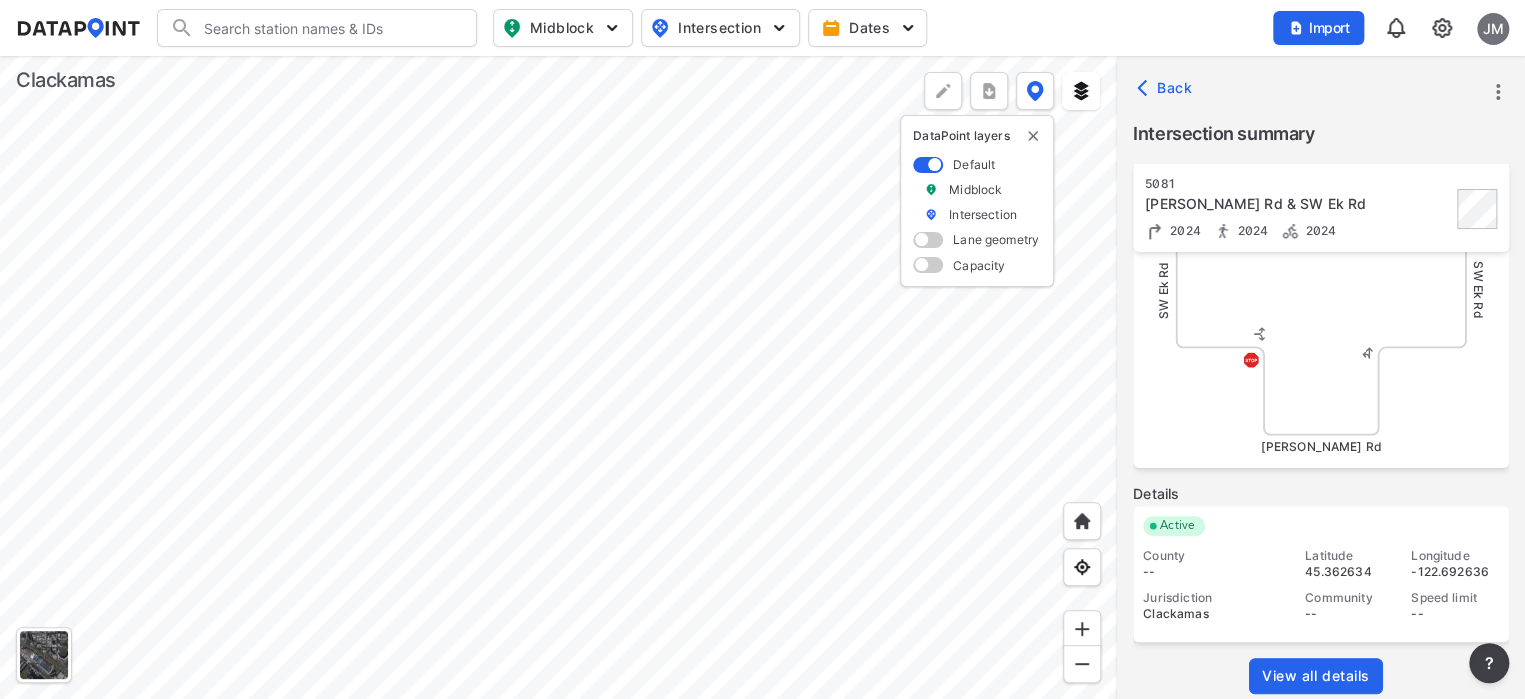 click on "View all details" at bounding box center (1316, 676) 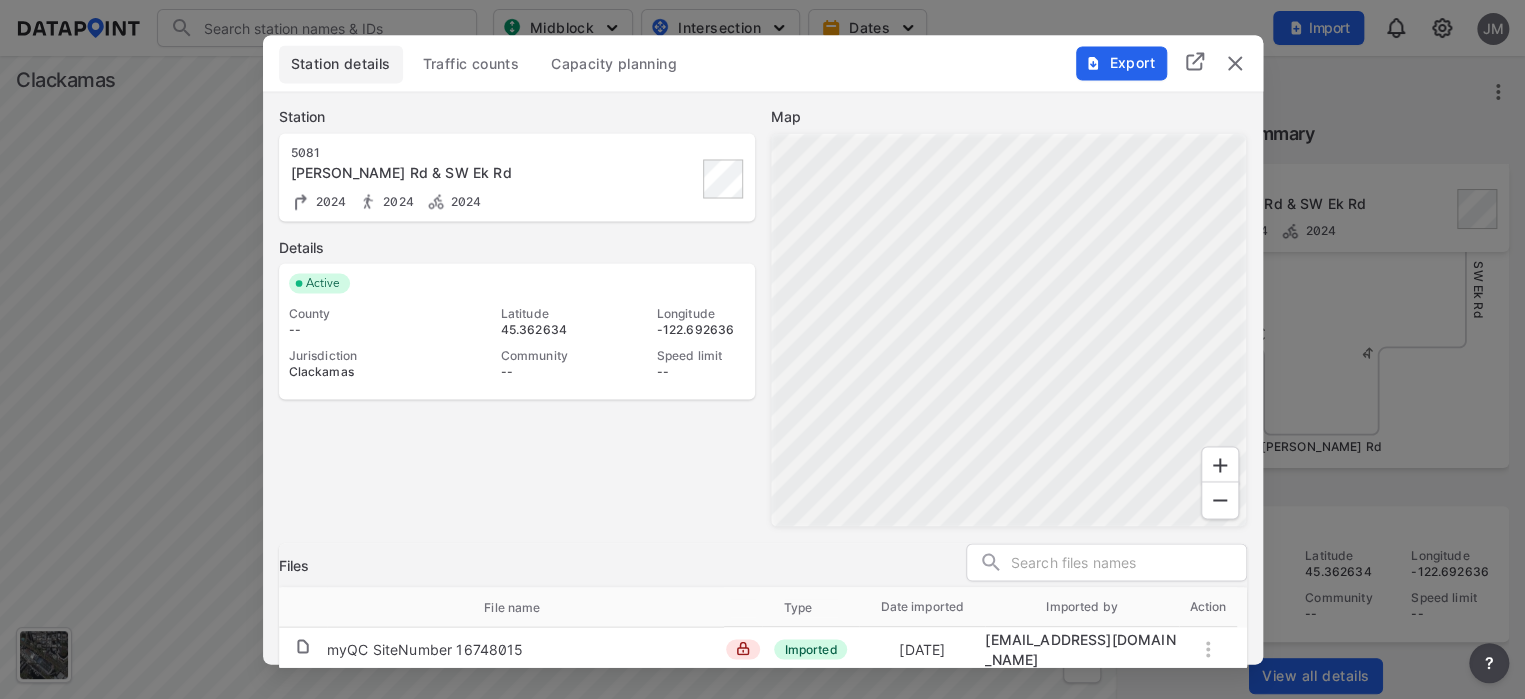 scroll, scrollTop: 13, scrollLeft: 0, axis: vertical 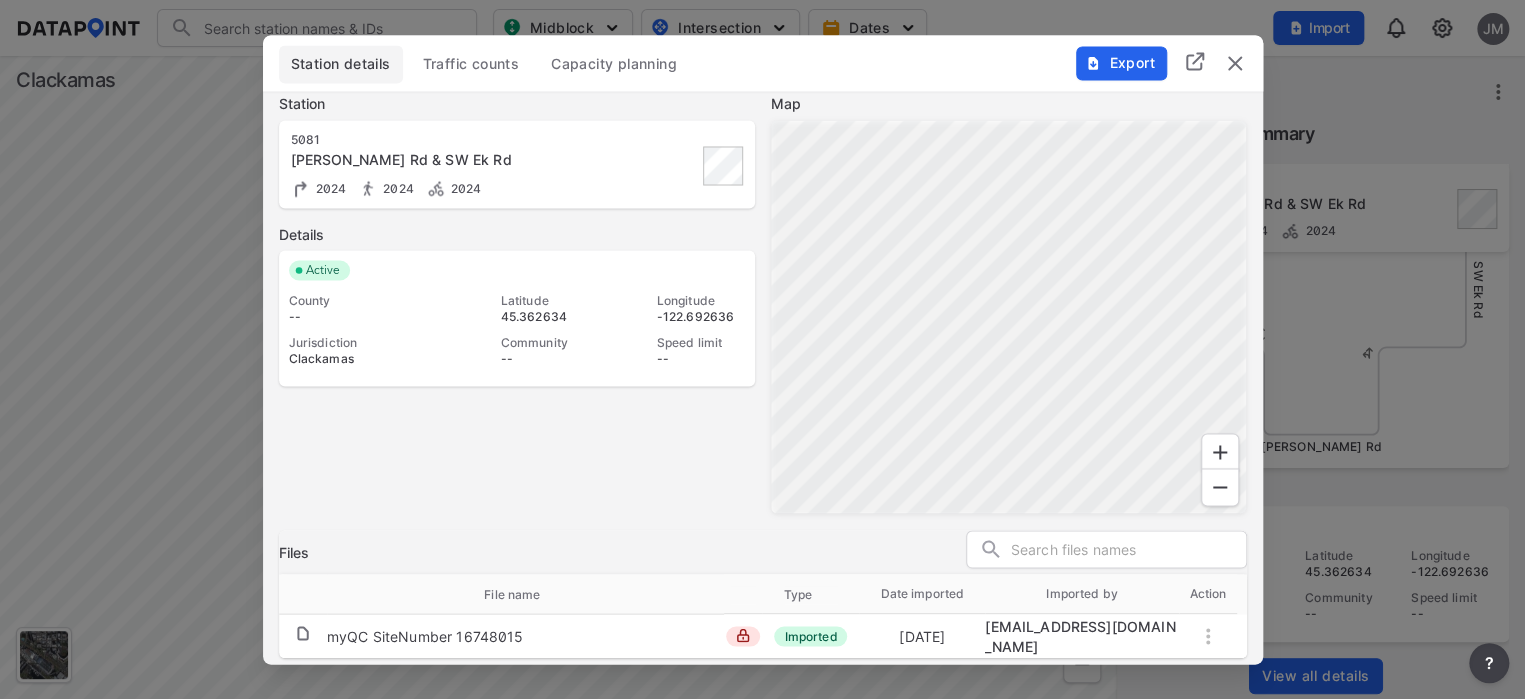 click at bounding box center [1208, 636] 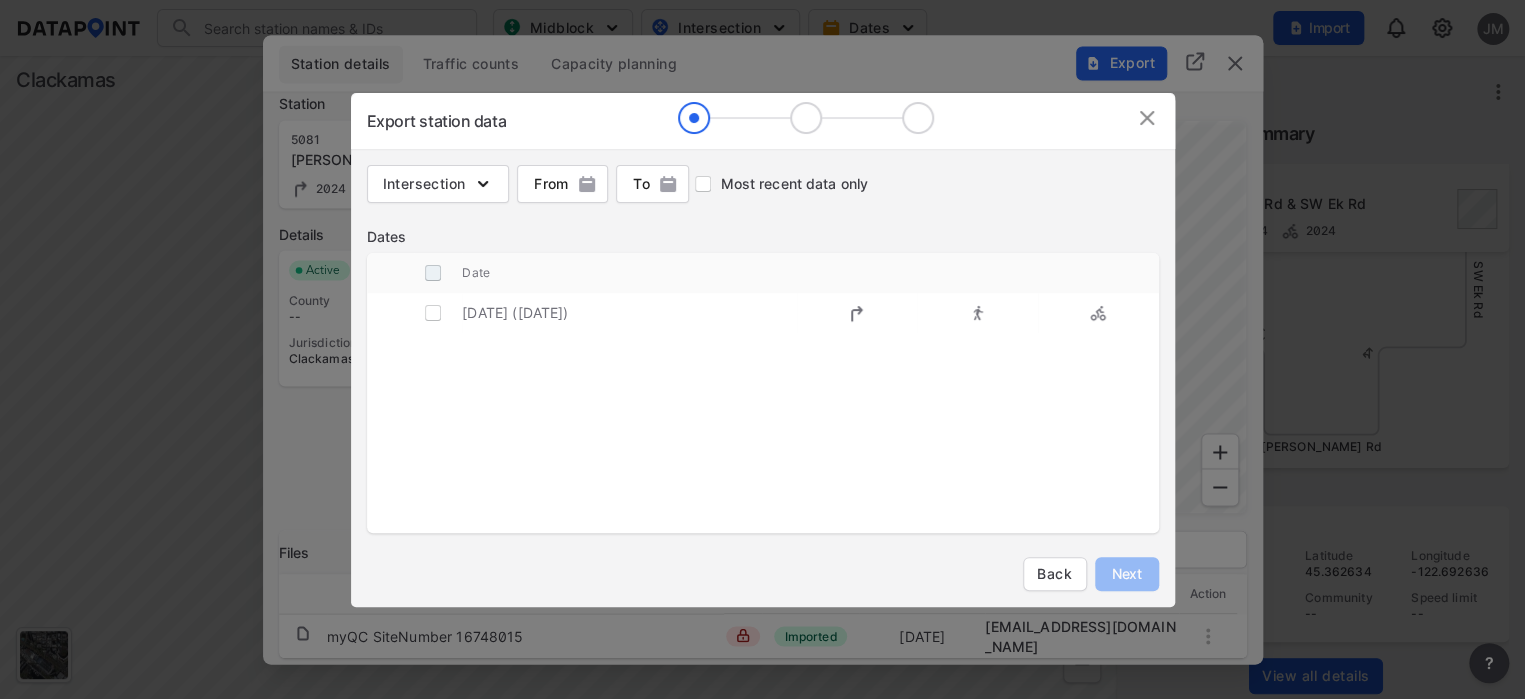click at bounding box center [433, 273] 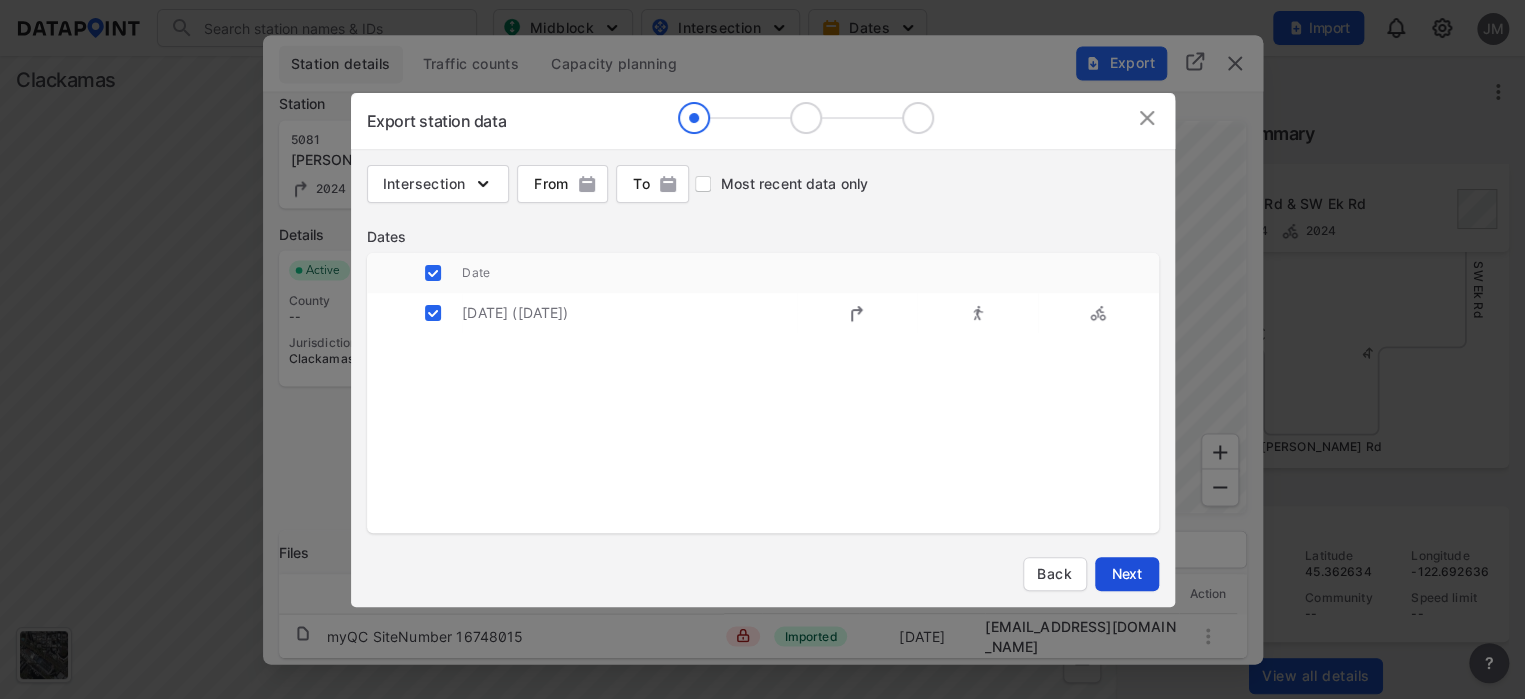 click on "Next" at bounding box center [1127, 574] 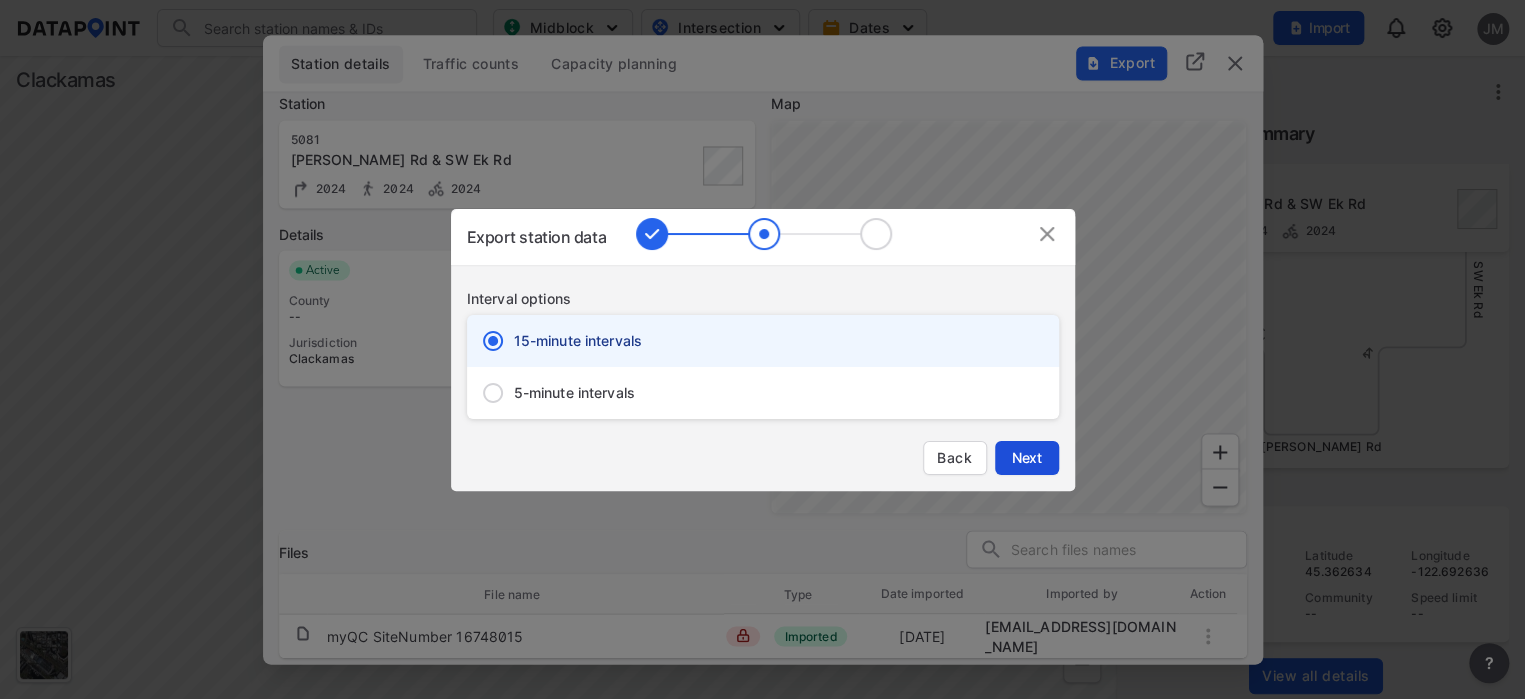 click on "Next" at bounding box center (1027, 458) 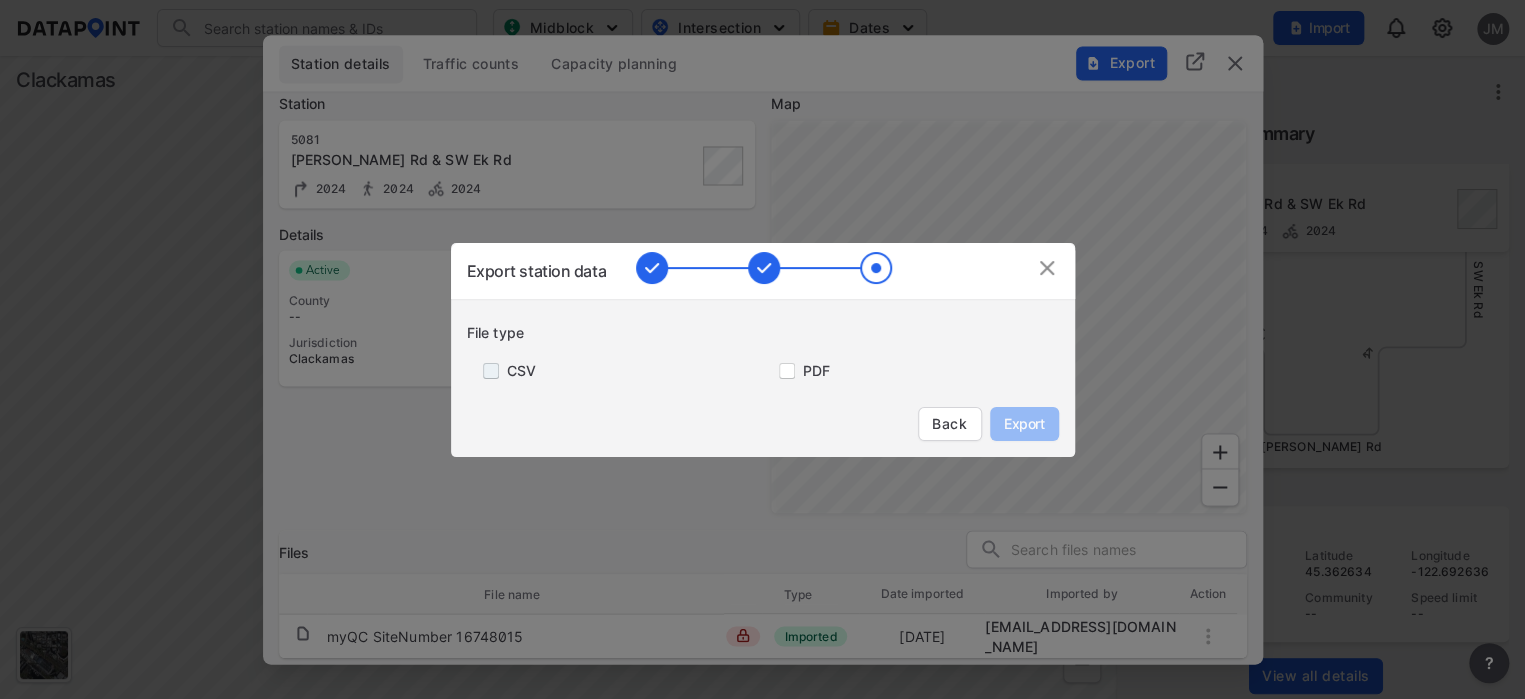 click at bounding box center (487, 371) 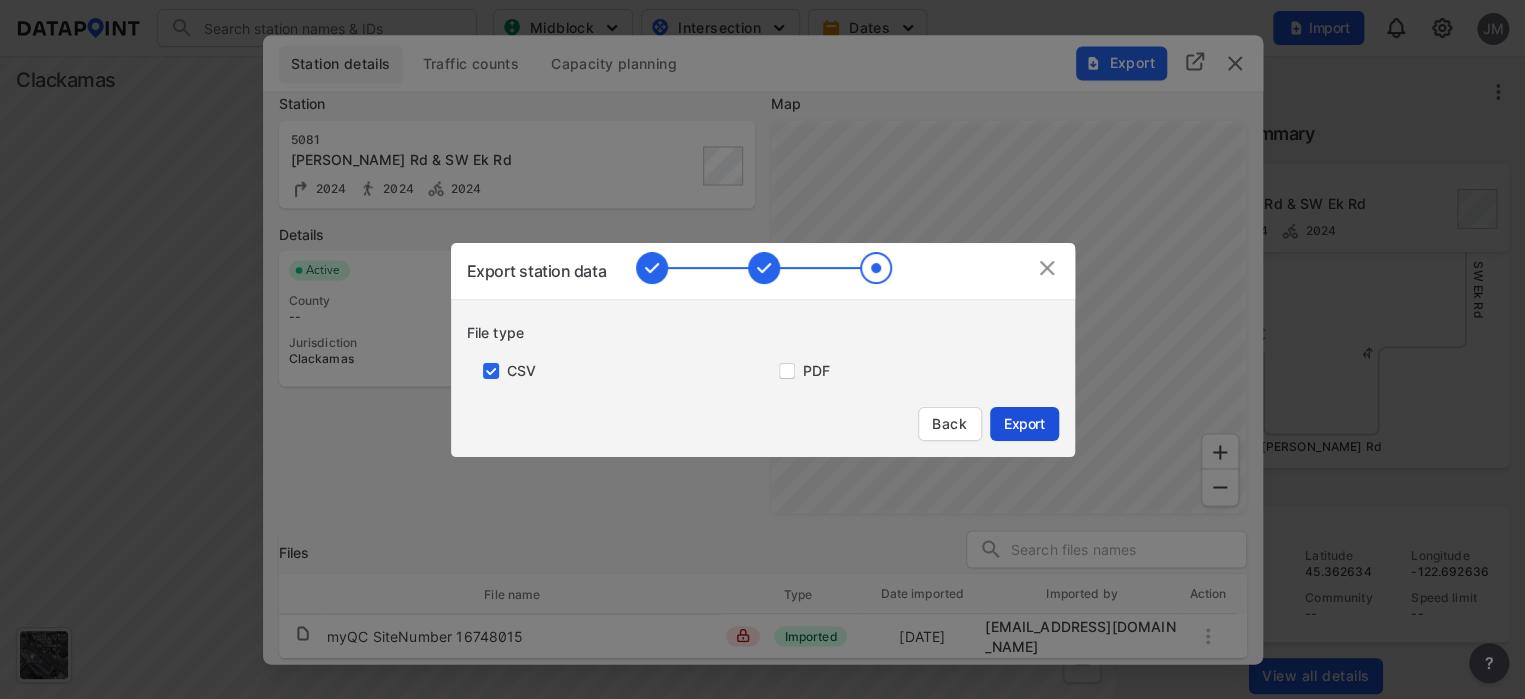 click on "Export" at bounding box center (1024, 424) 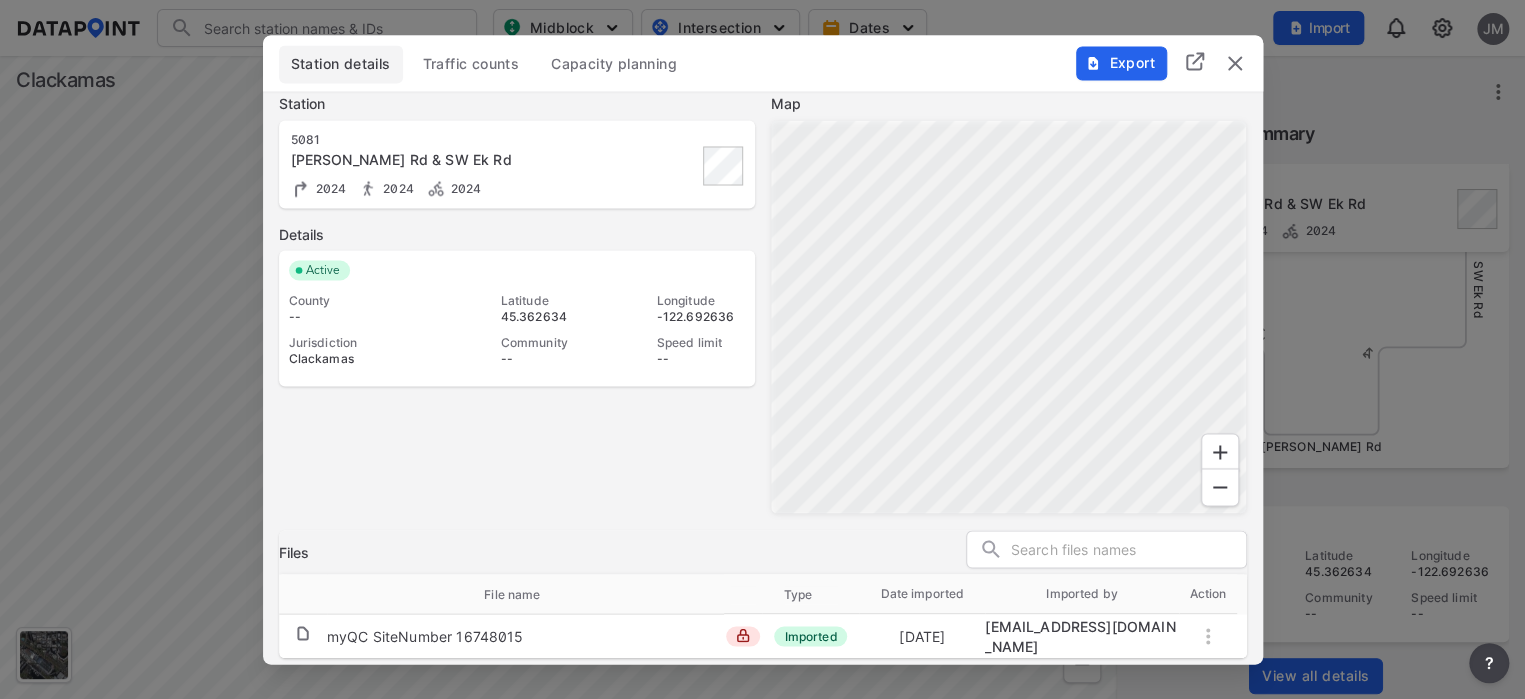 click on "Traffic counts" at bounding box center (471, 64) 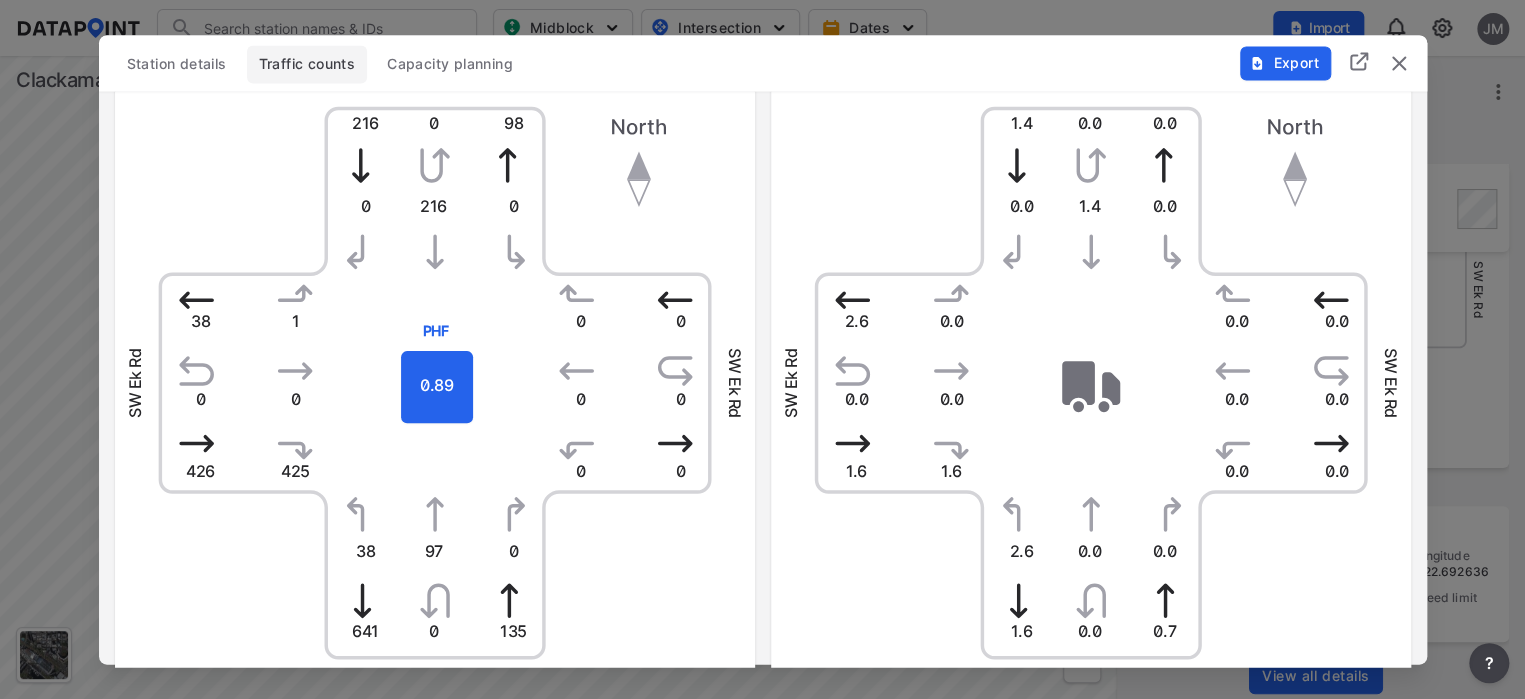 scroll, scrollTop: 0, scrollLeft: 0, axis: both 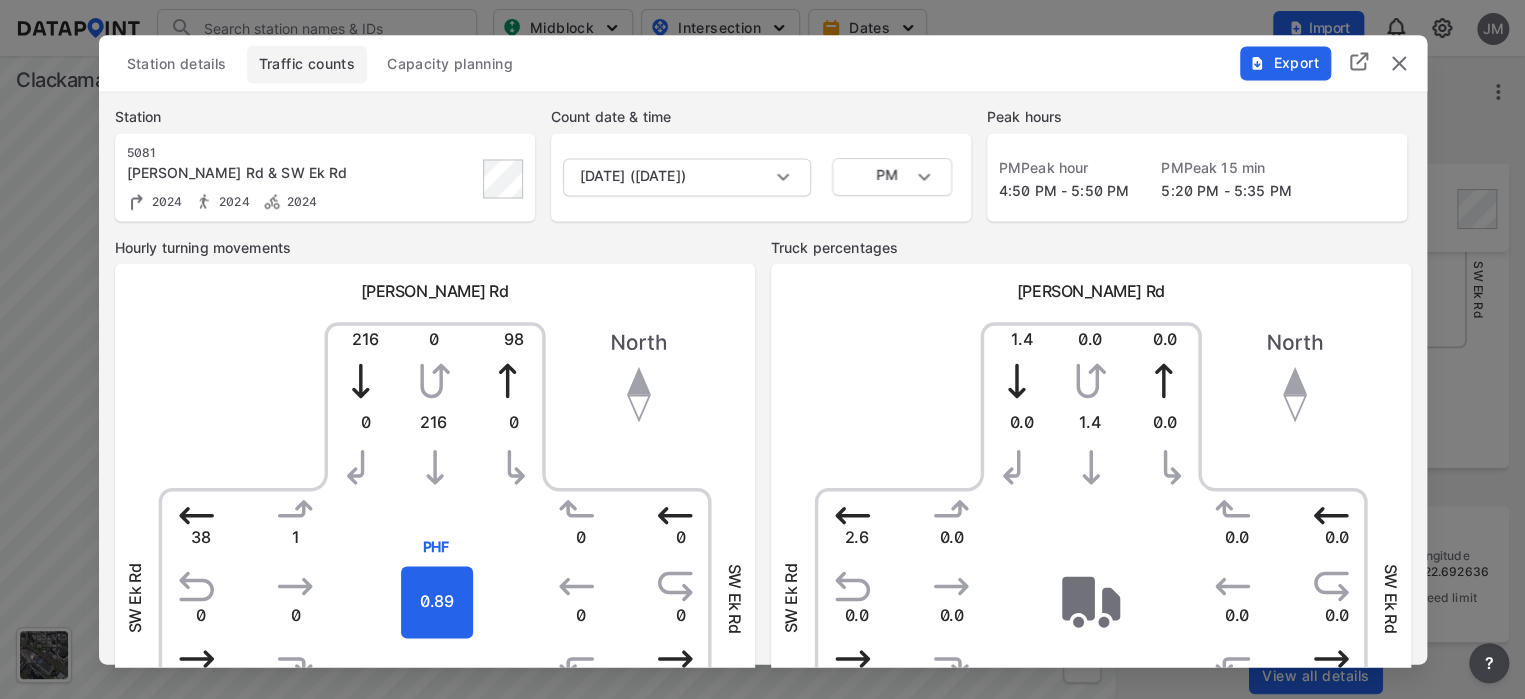click on "Station details" at bounding box center (177, 64) 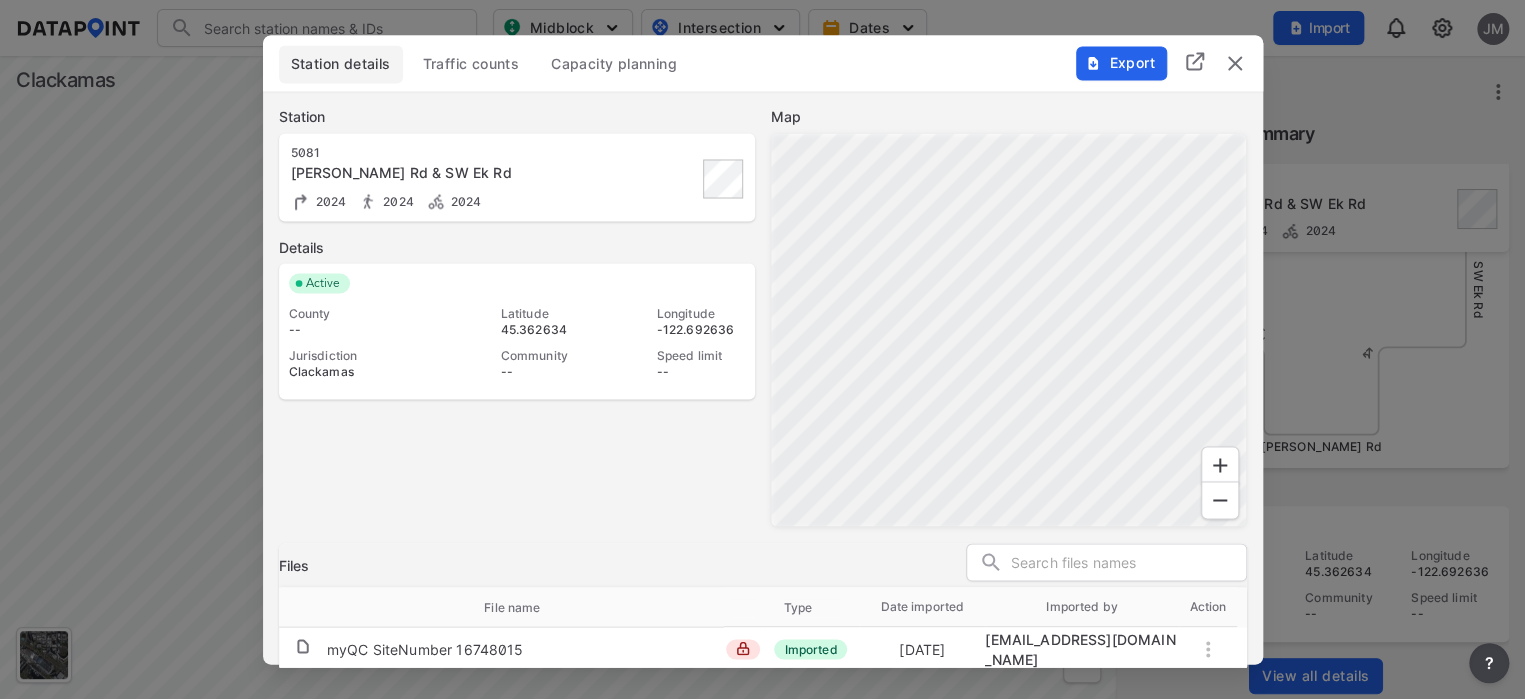 click on "Station details" at bounding box center [341, 64] 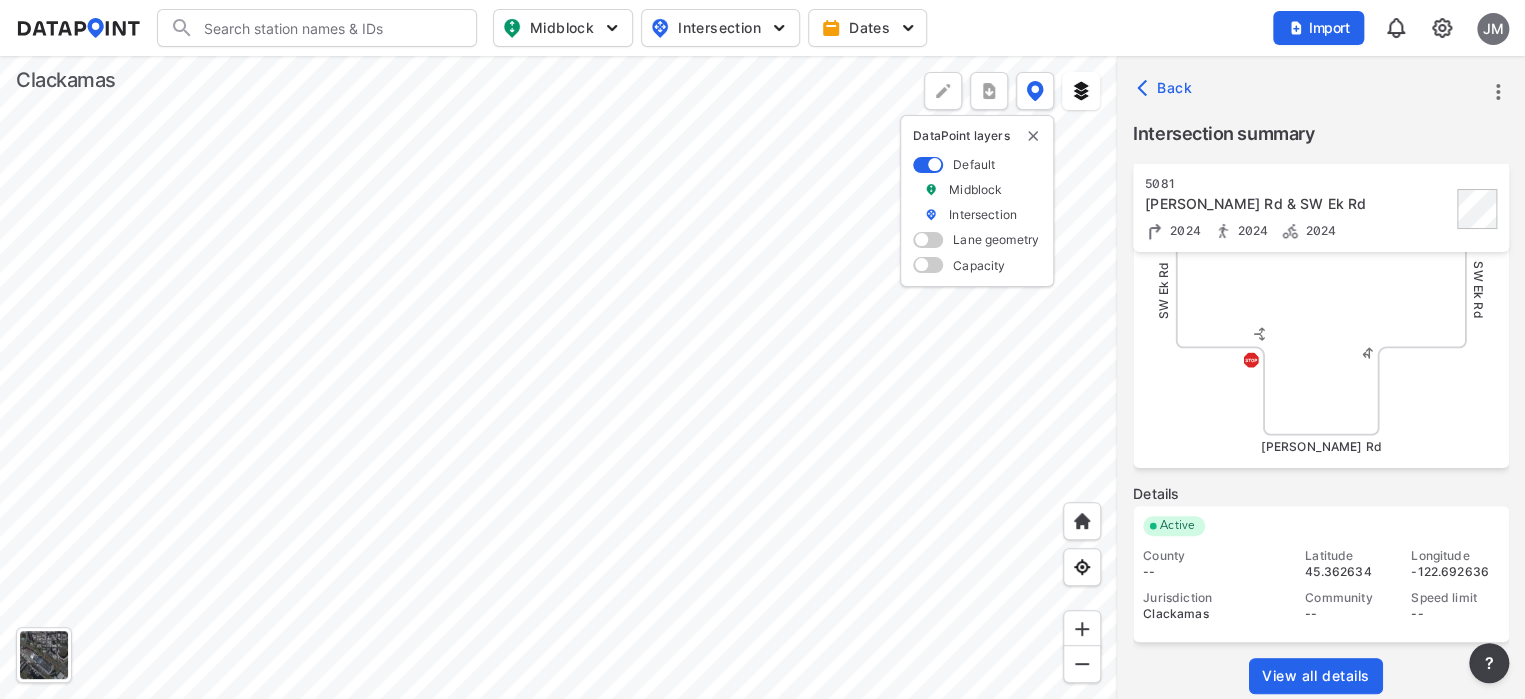 click at bounding box center [558, 377] 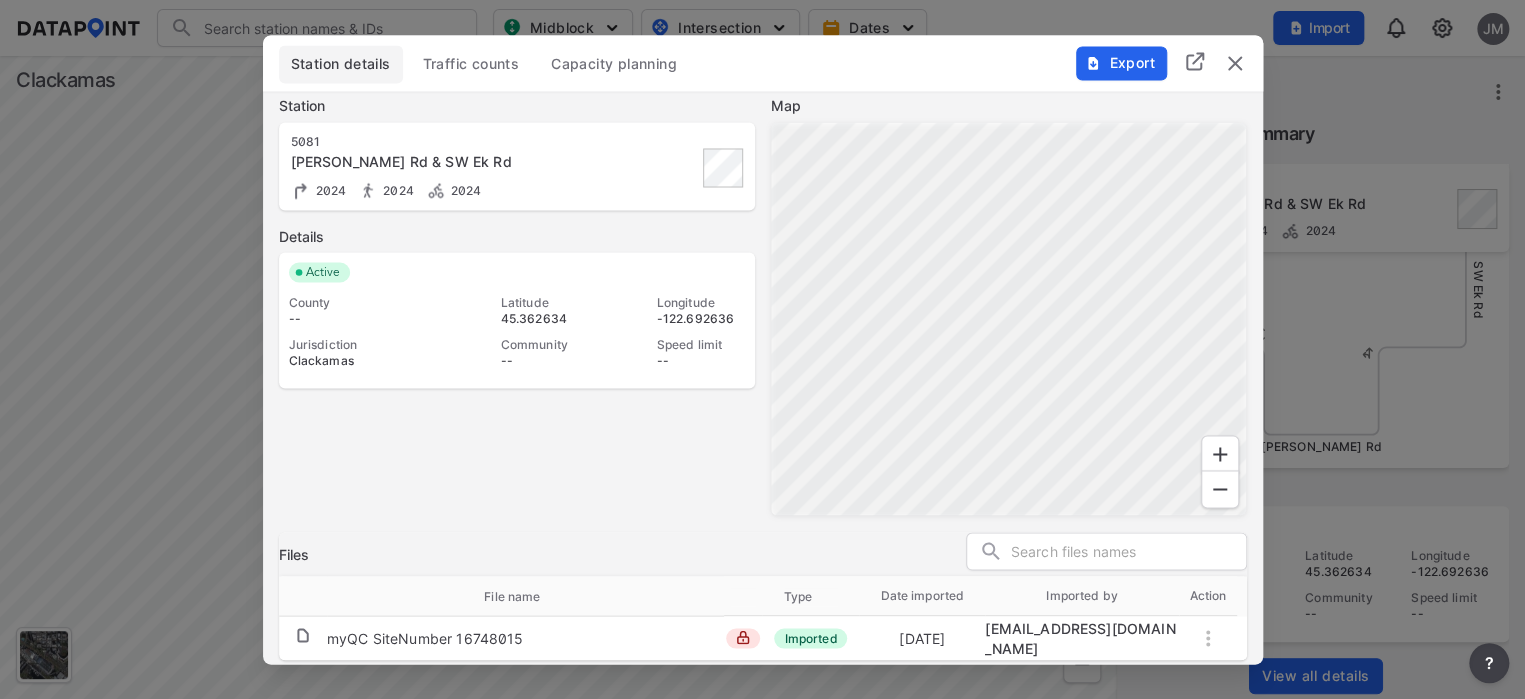 scroll, scrollTop: 13, scrollLeft: 0, axis: vertical 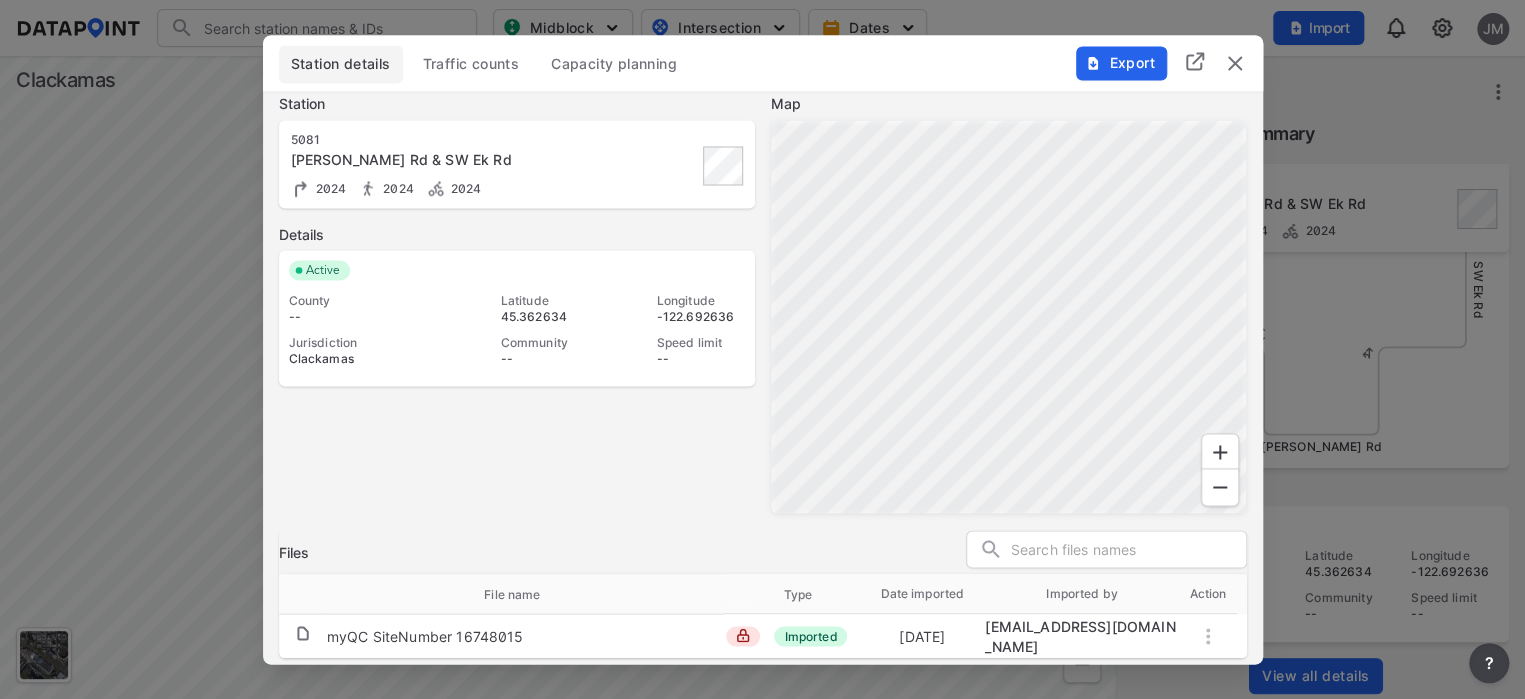 click on "myQC SiteNumber 16748015" at bounding box center [425, 636] 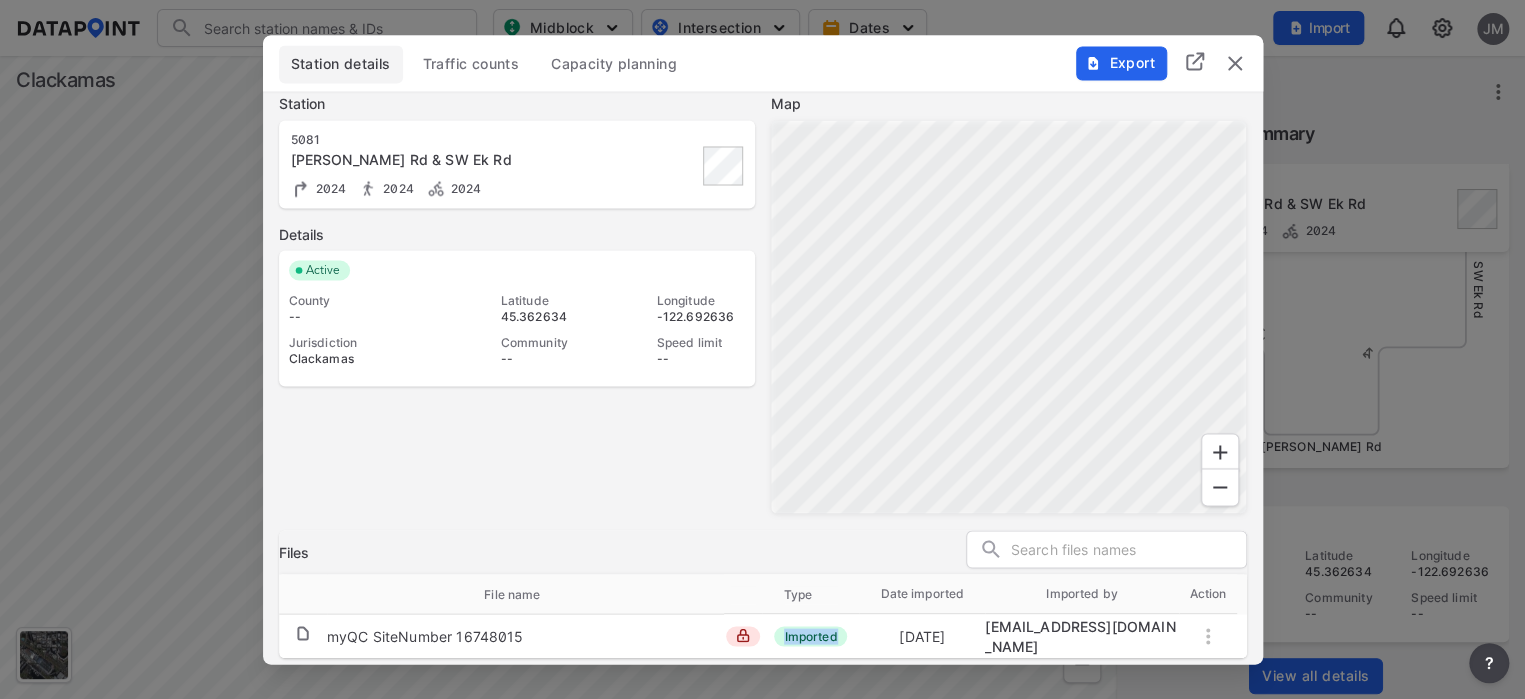 click on "Imported" at bounding box center (810, 636) 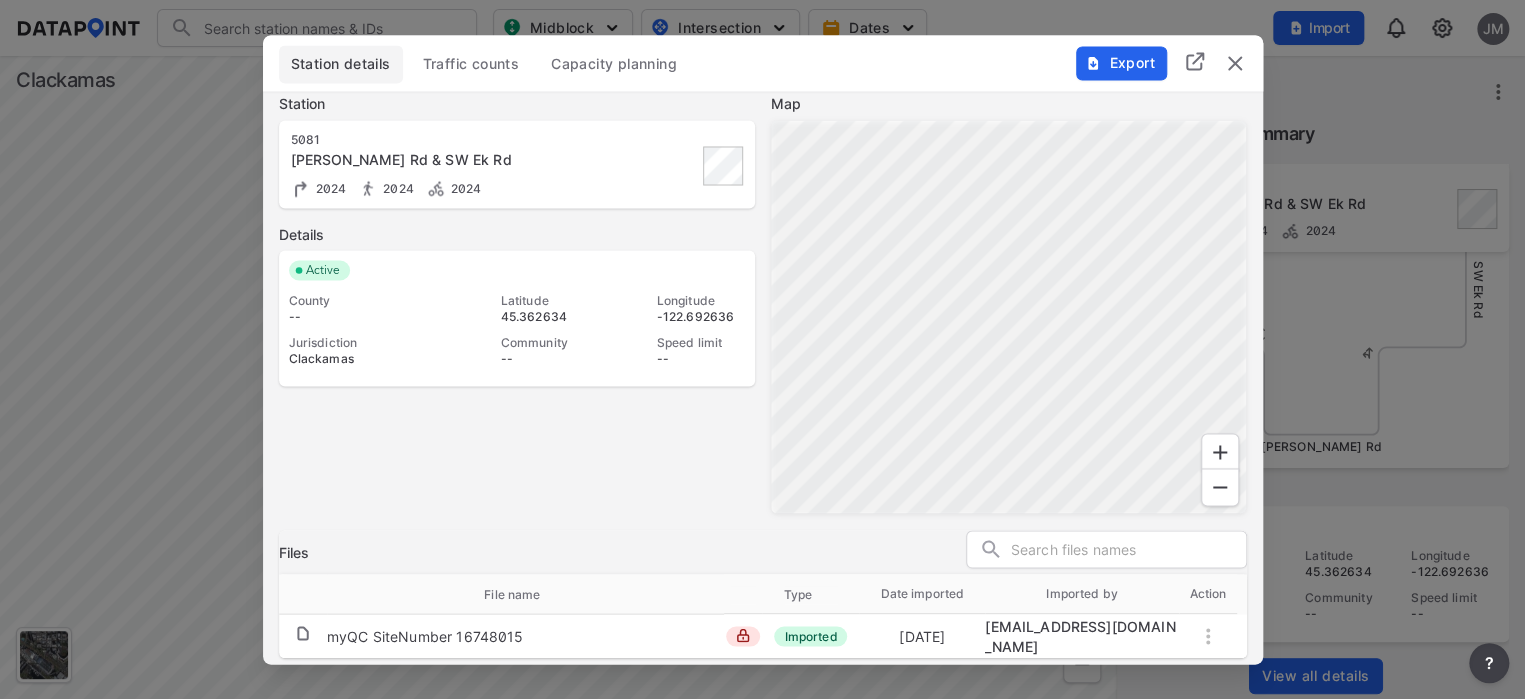 click on "[EMAIL_ADDRESS][DOMAIN_NAME]" at bounding box center [1082, 636] 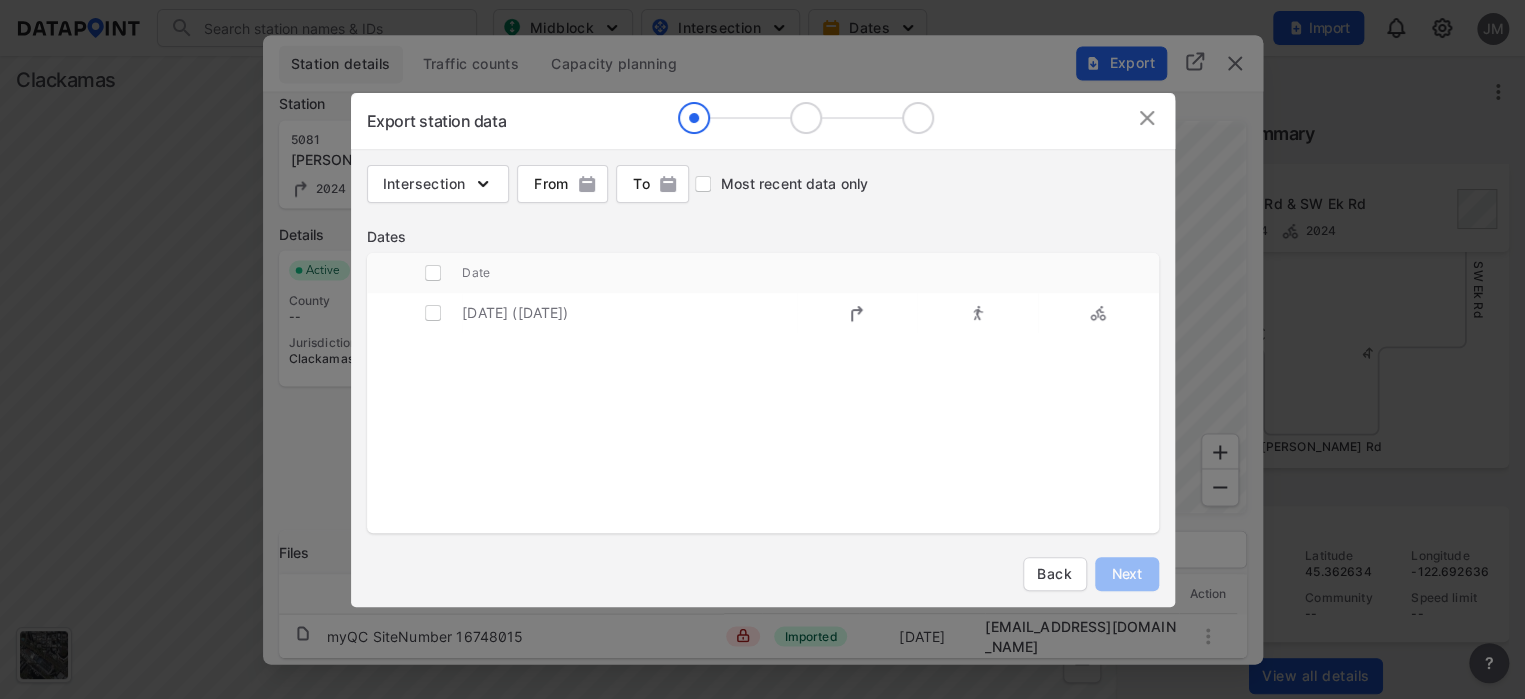 click at bounding box center (483, 184) 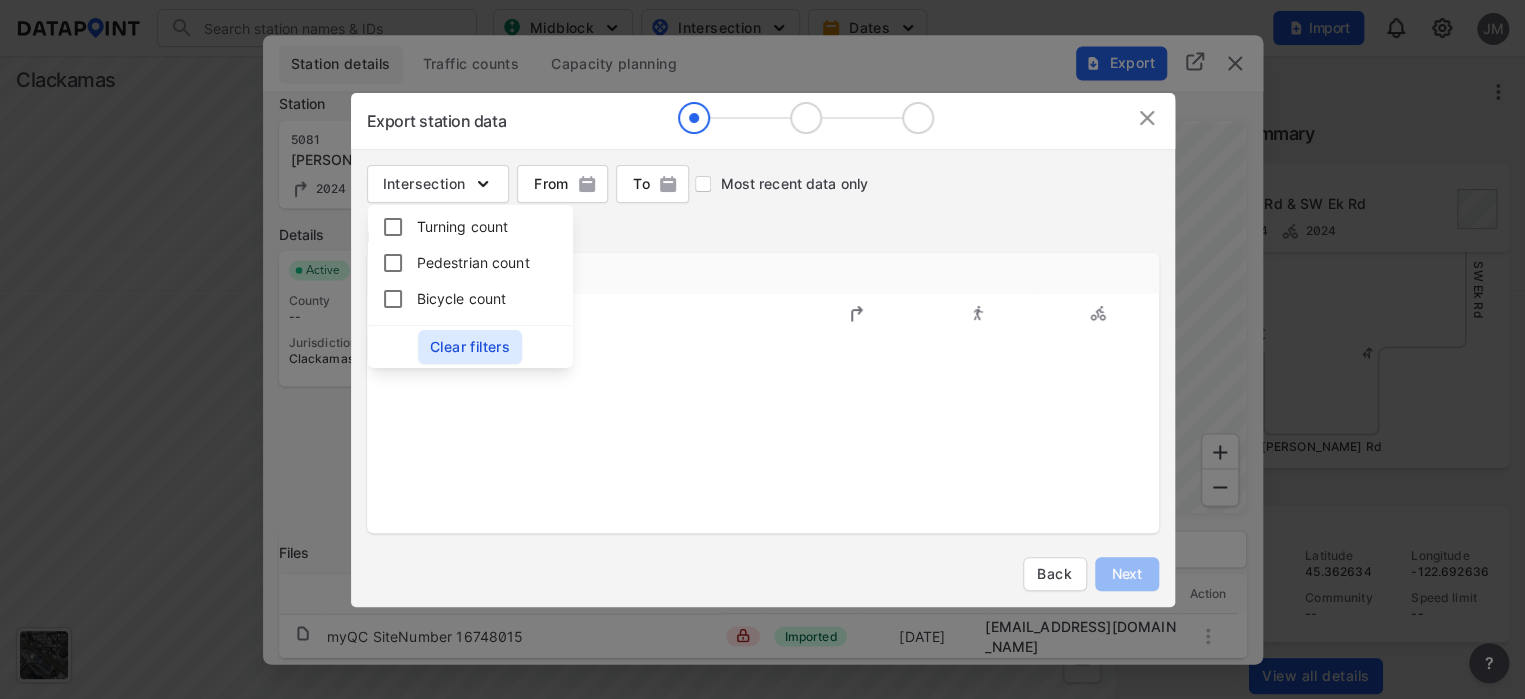 click on "Export station data" at bounding box center (436, 121) 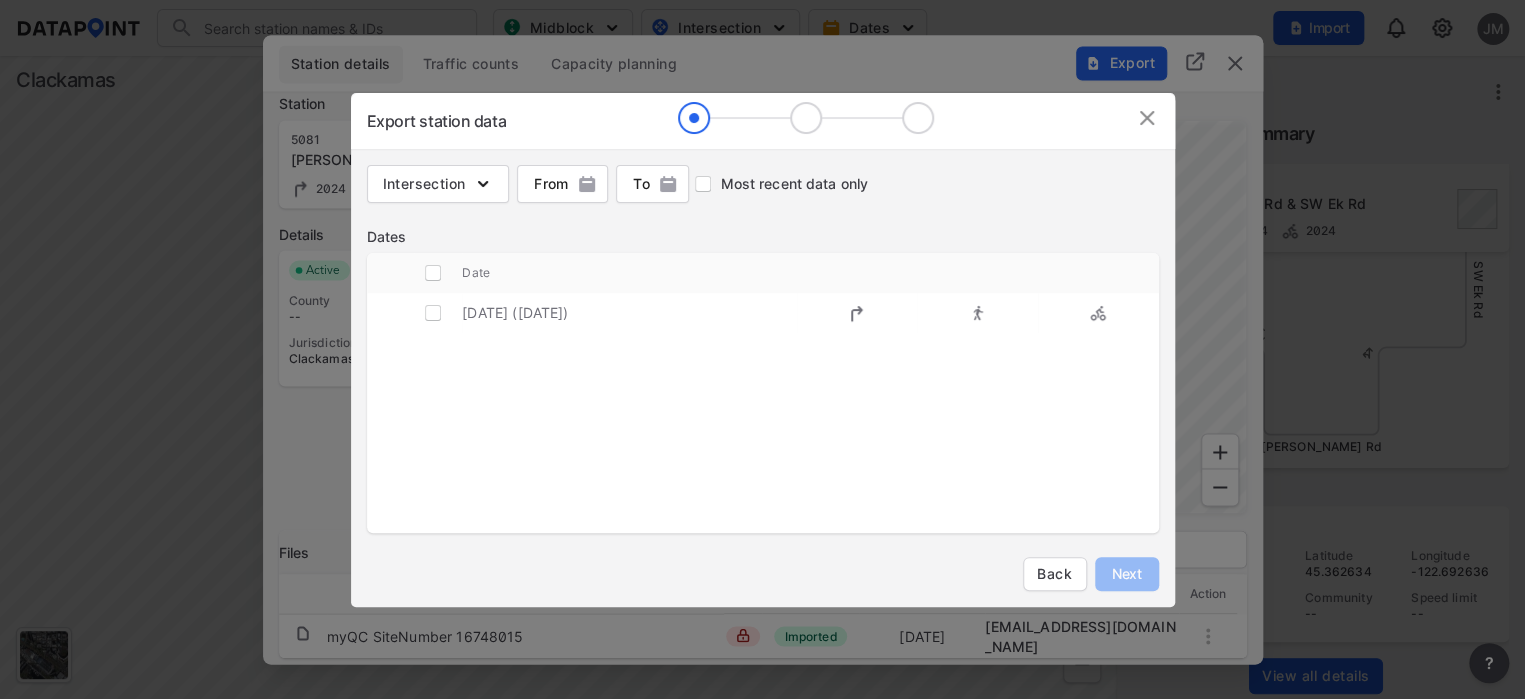 drag, startPoint x: 1149, startPoint y: 113, endPoint x: 1130, endPoint y: 107, distance: 19.924858 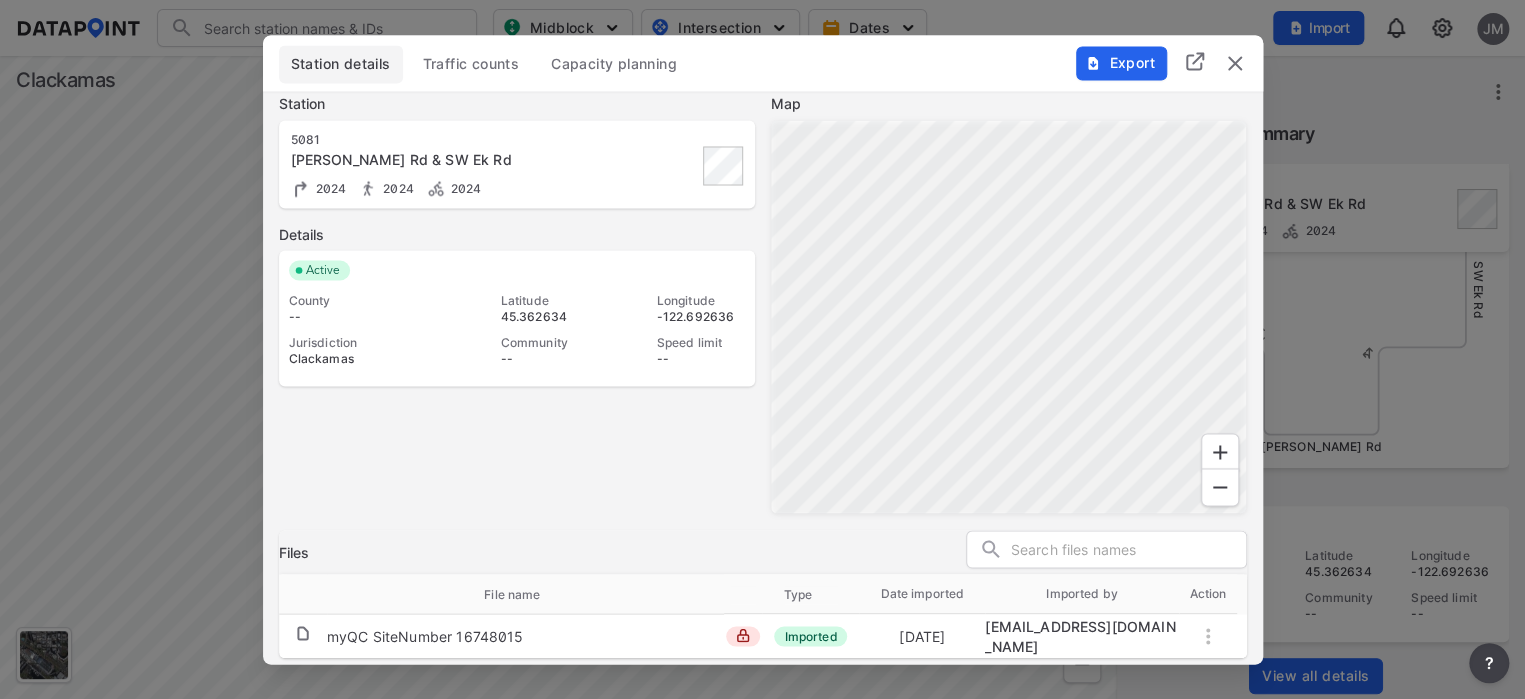 click on "Traffic counts" at bounding box center (471, 64) 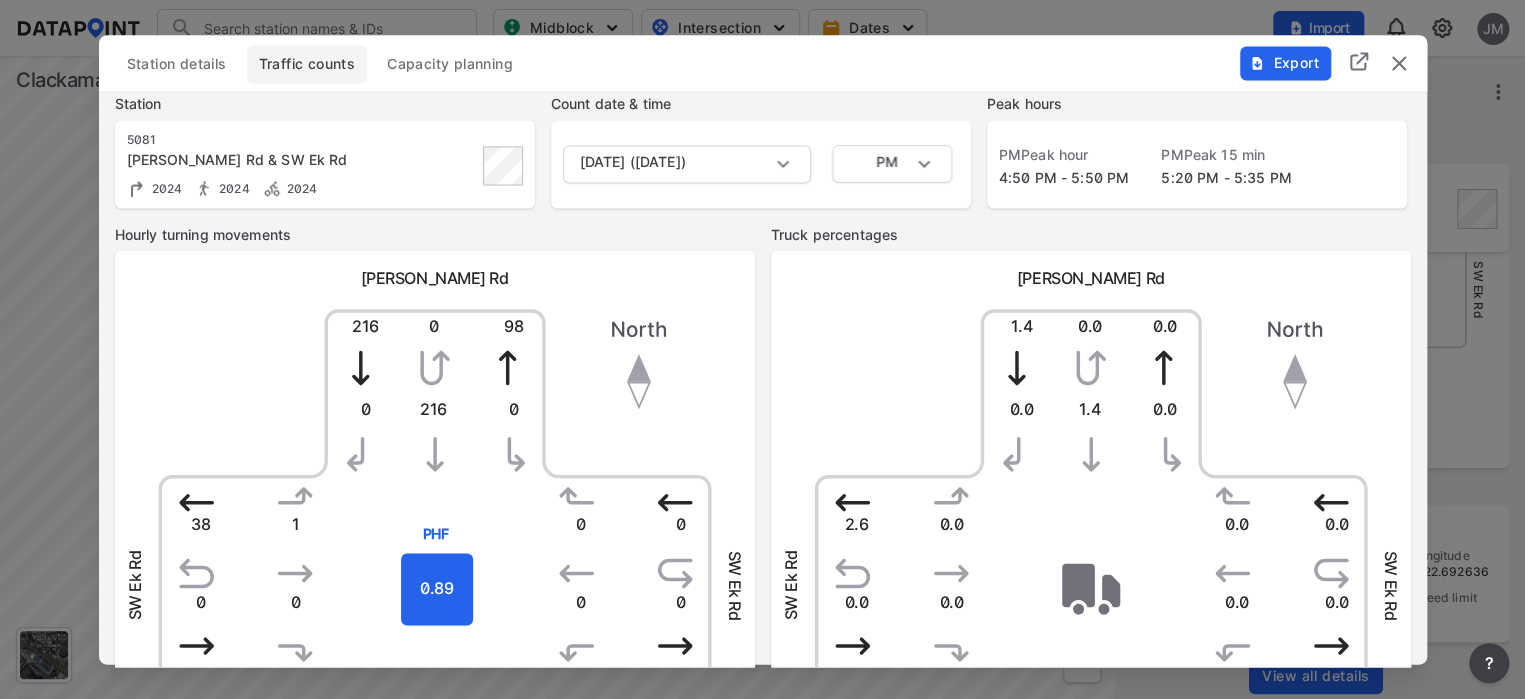 click on "Export" at bounding box center [1284, 63] 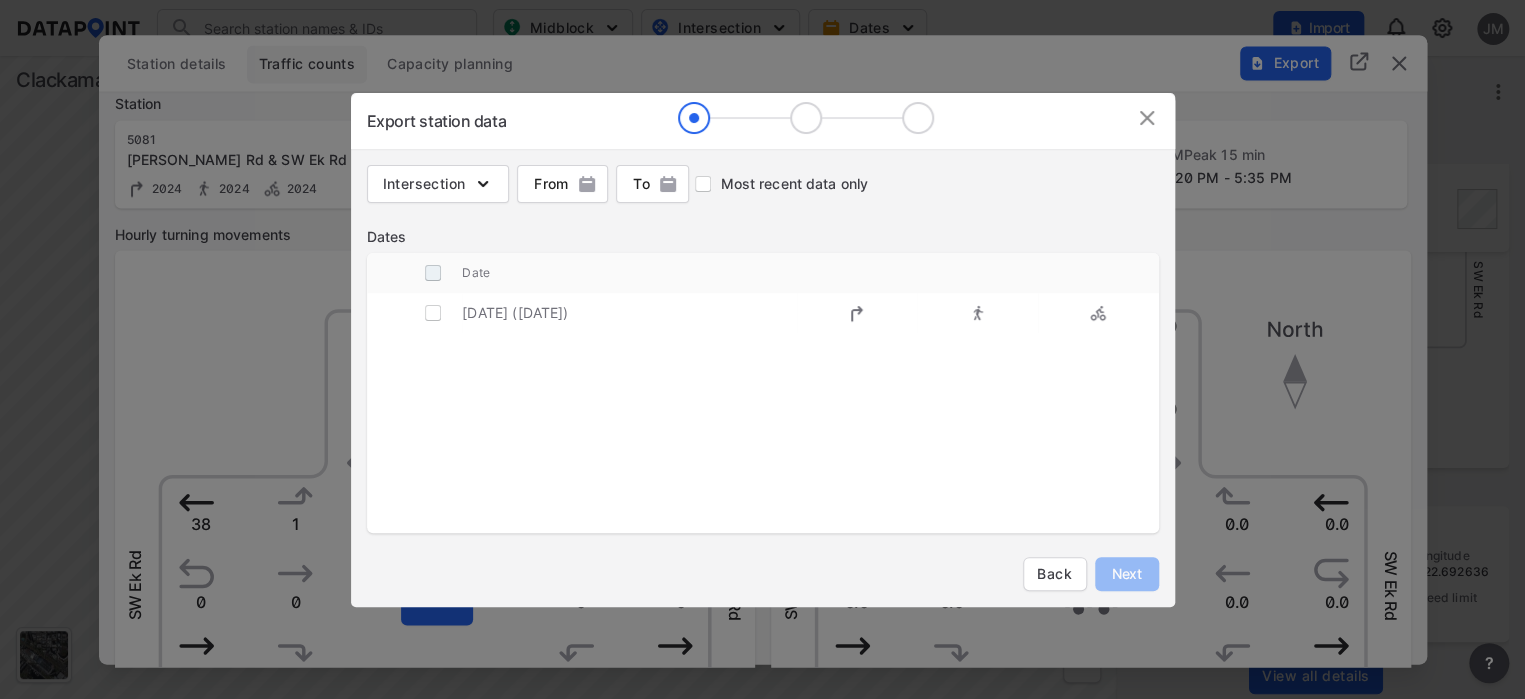 click at bounding box center (433, 273) 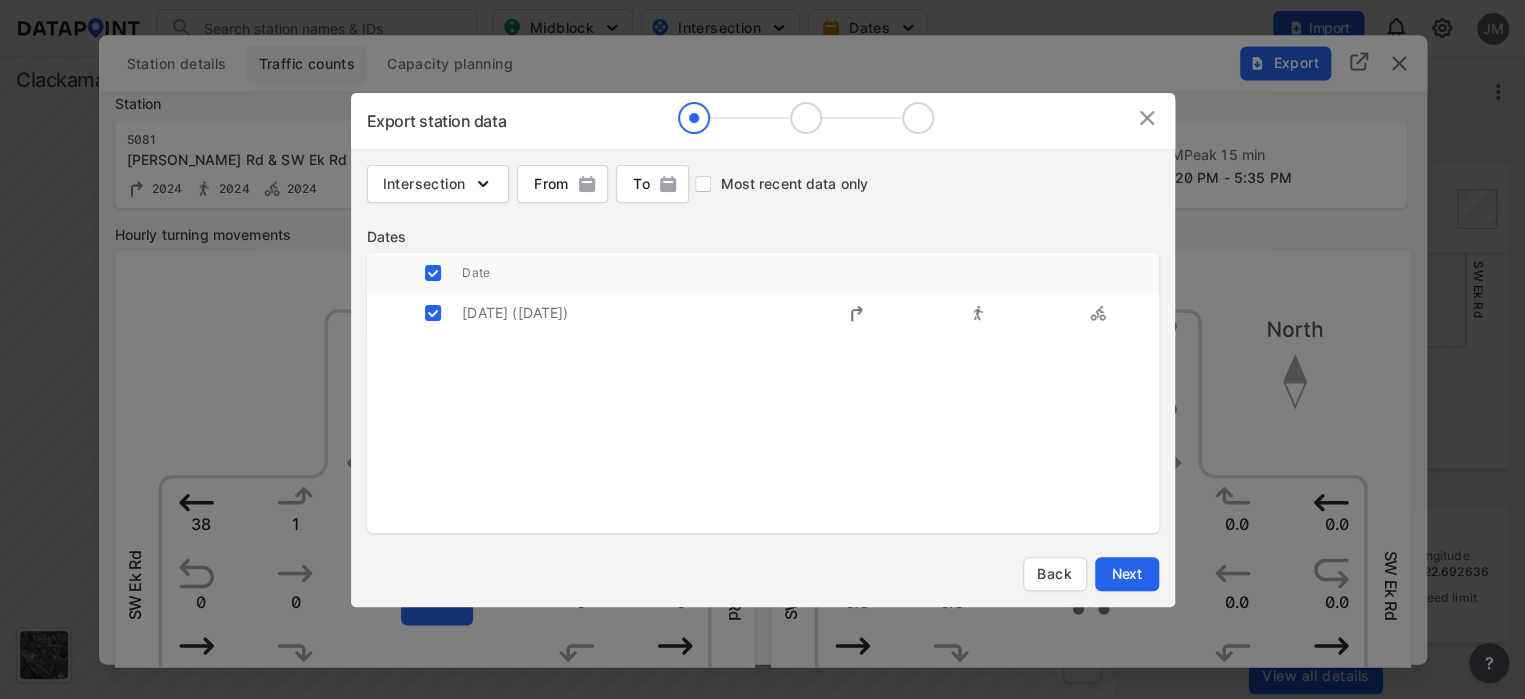 click on "Next" at bounding box center [1127, 574] 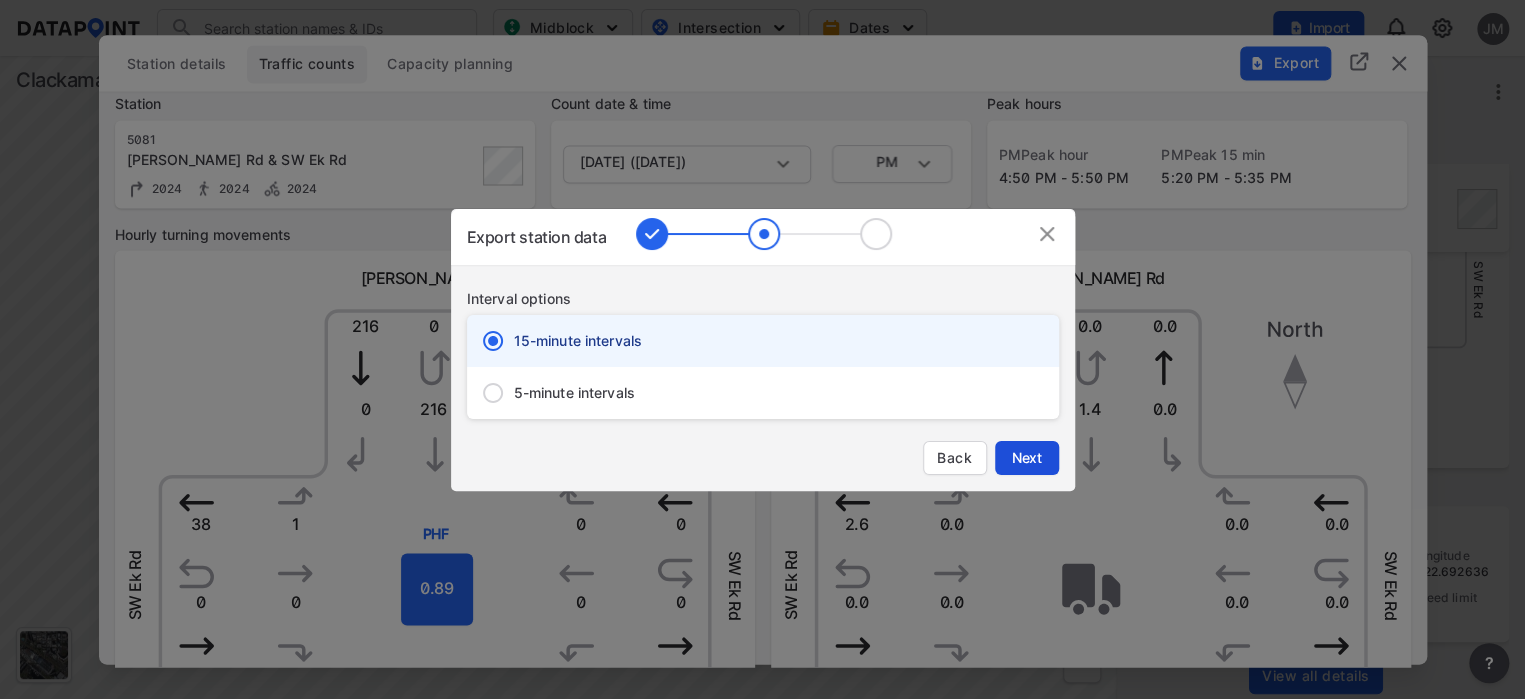 click on "Next" at bounding box center [1027, 458] 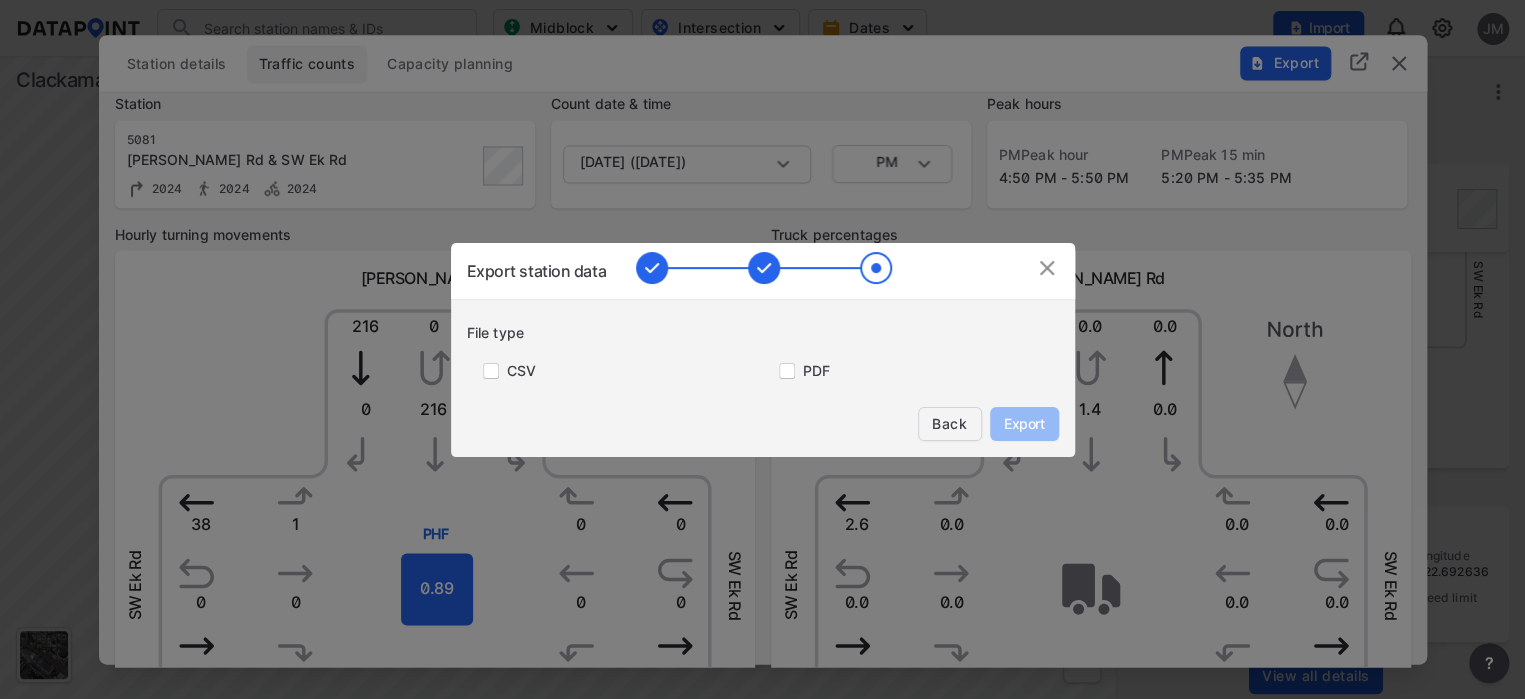 click on "Back" at bounding box center [950, 424] 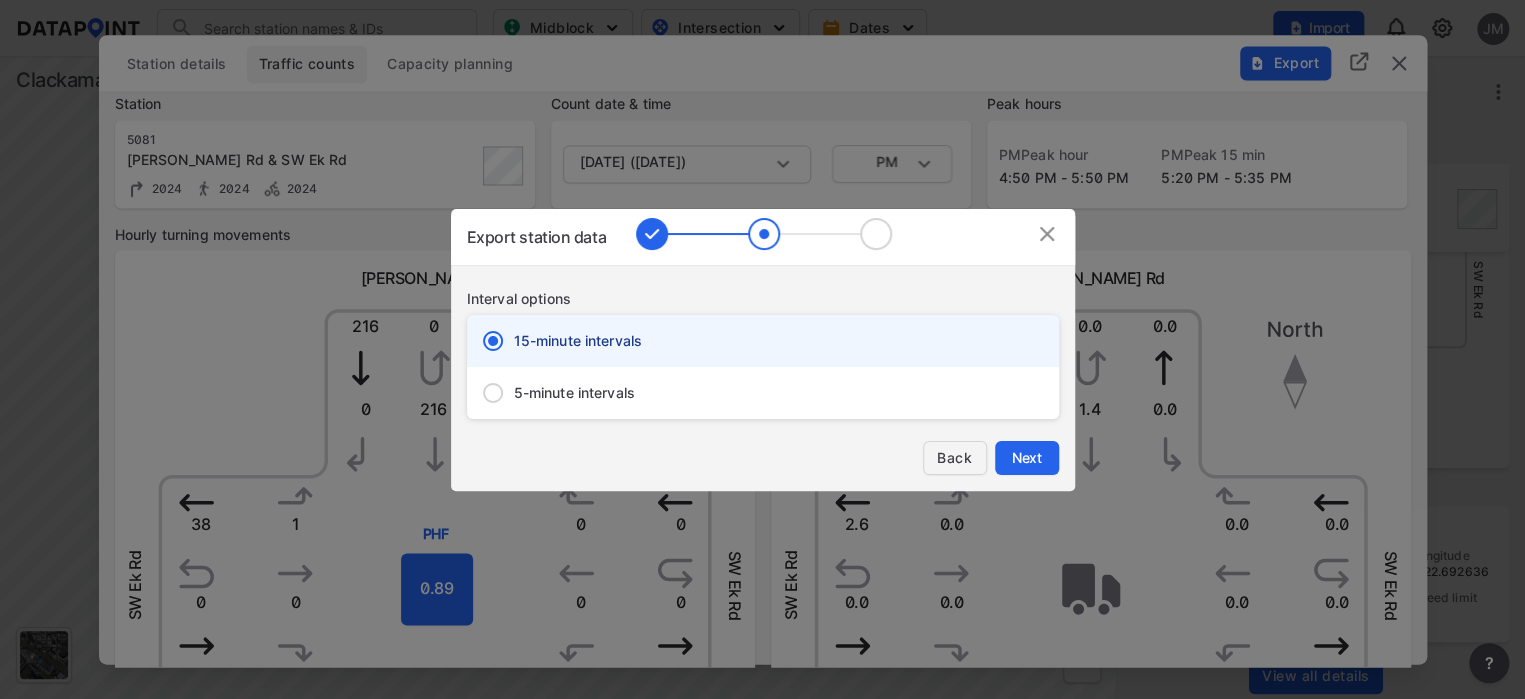 click on "Back" at bounding box center [955, 458] 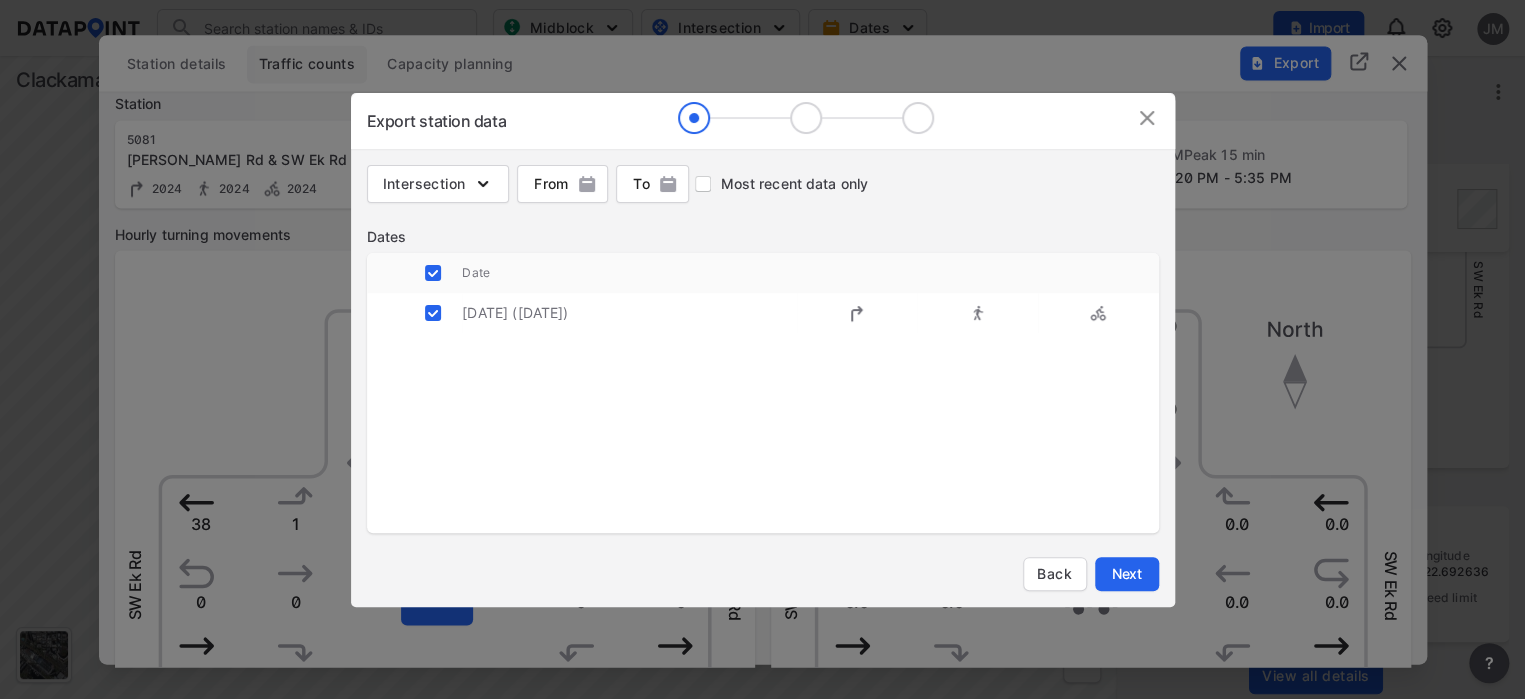 click at bounding box center (1147, 118) 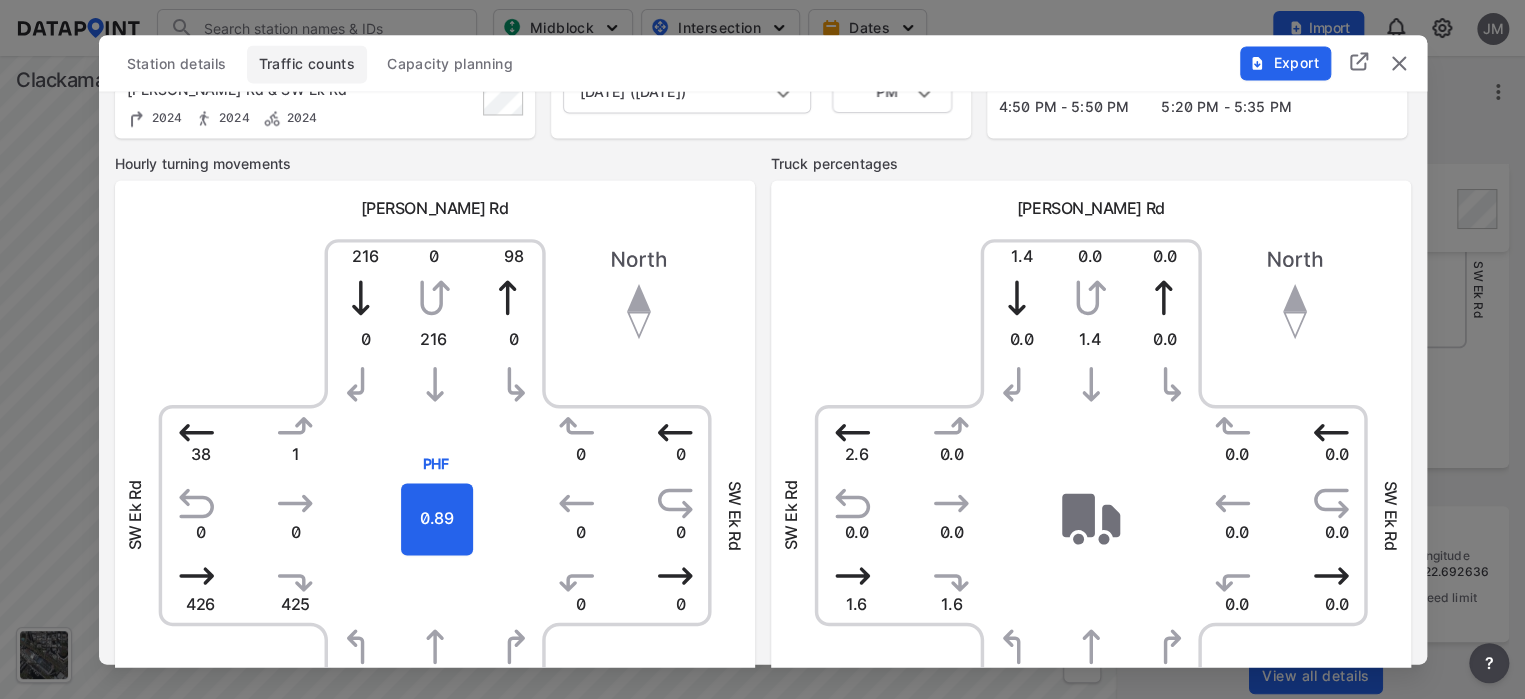scroll, scrollTop: 113, scrollLeft: 0, axis: vertical 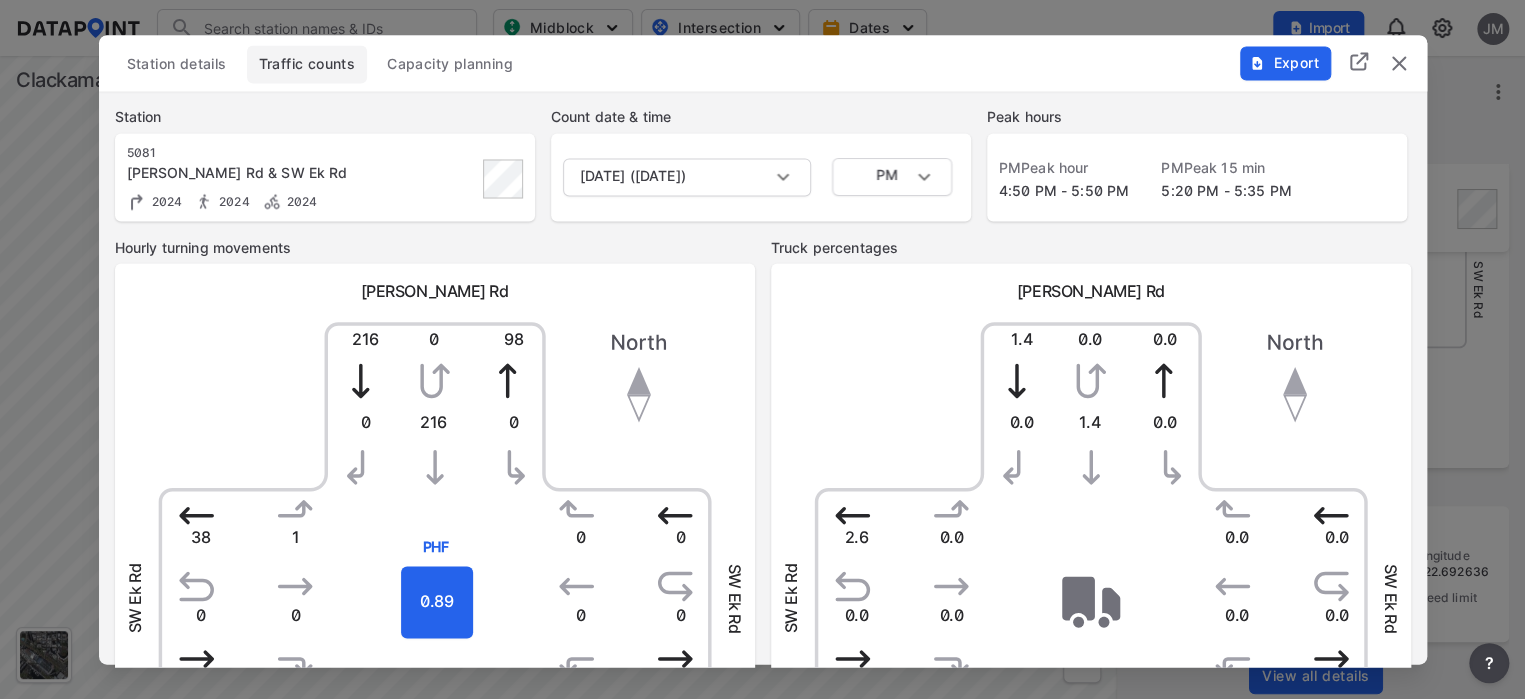 click at bounding box center (1399, 63) 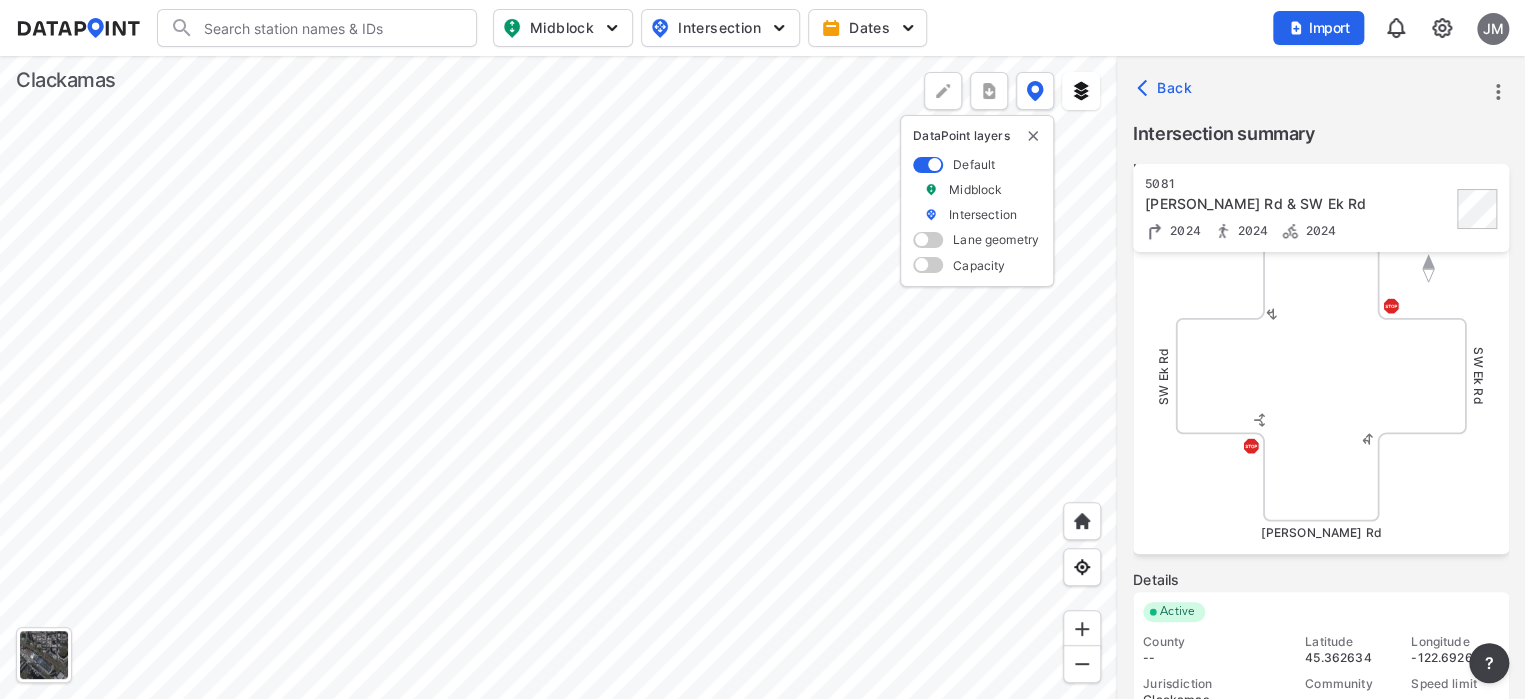 scroll, scrollTop: 744, scrollLeft: 0, axis: vertical 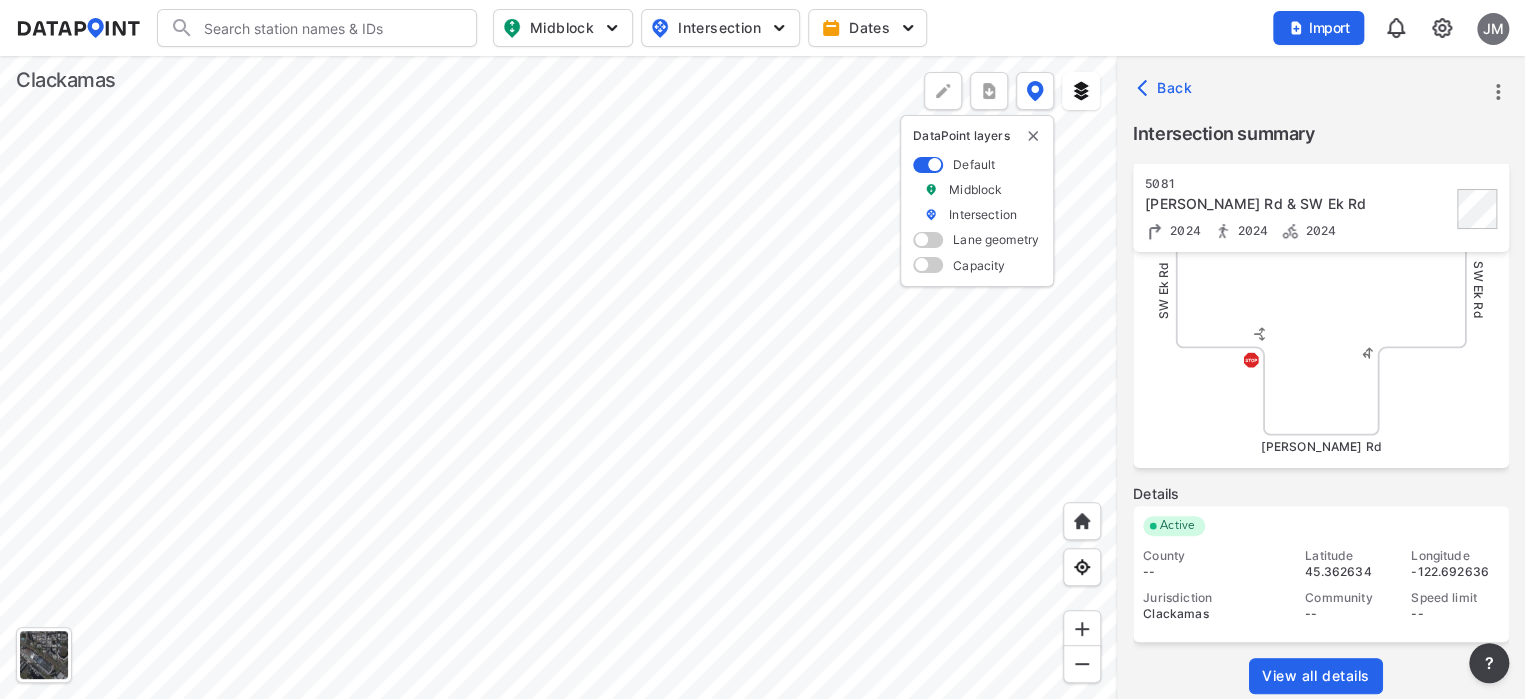 click on "View all details" at bounding box center (1316, 676) 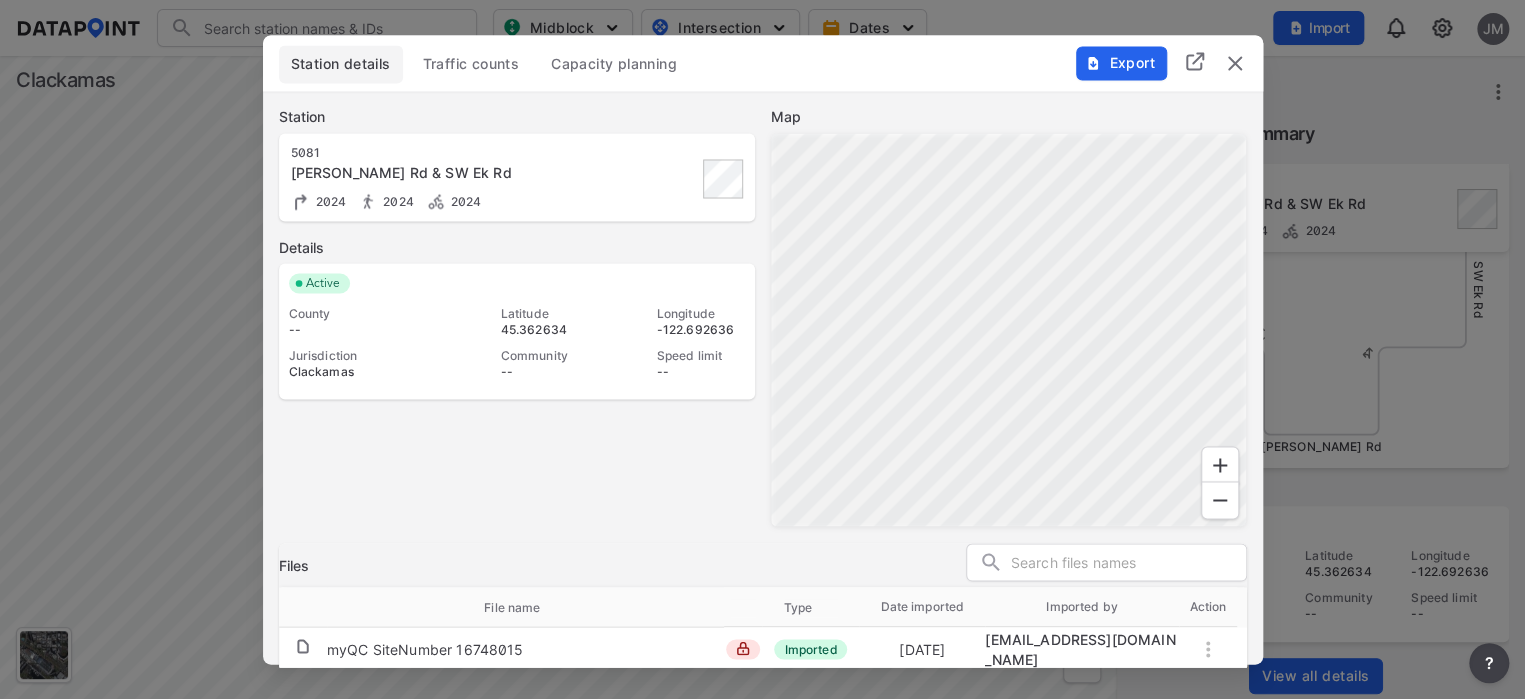 click at bounding box center (1208, 649) 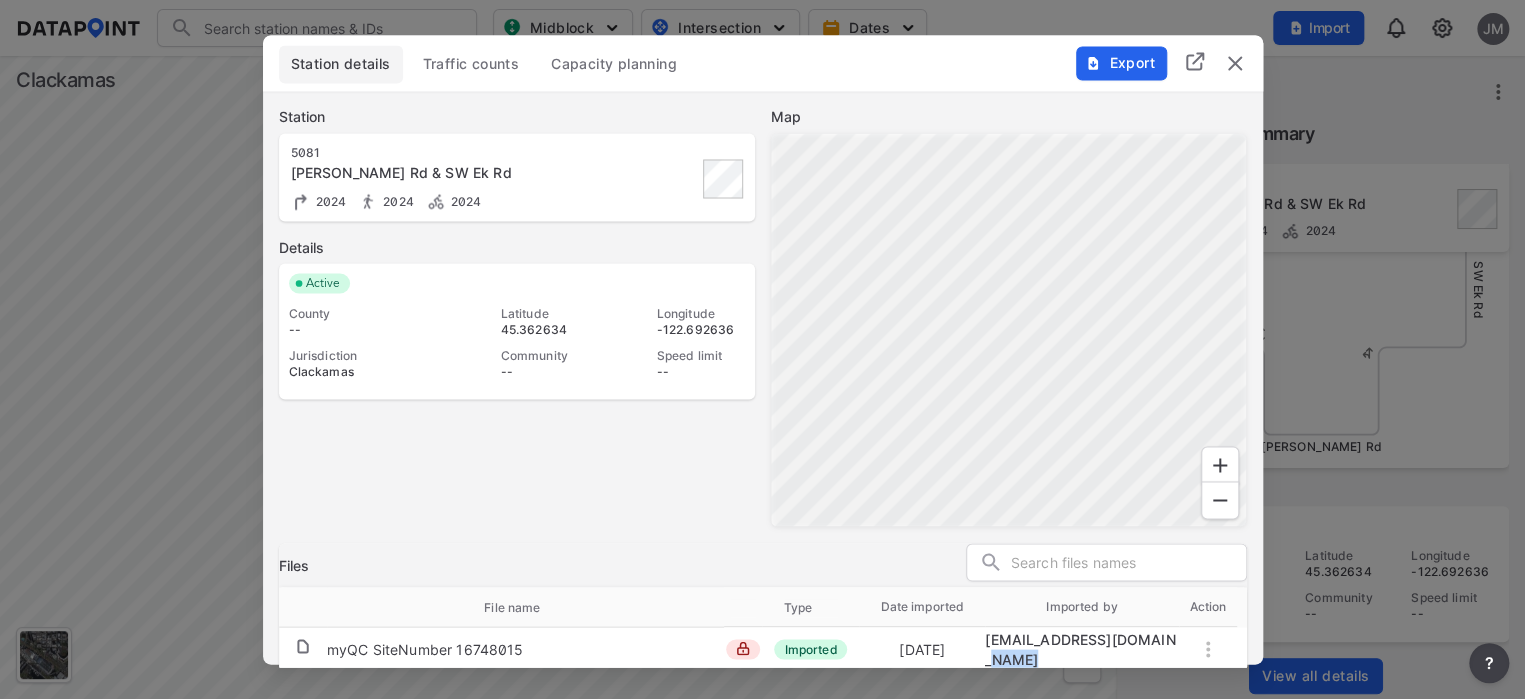 click at bounding box center (1208, 649) 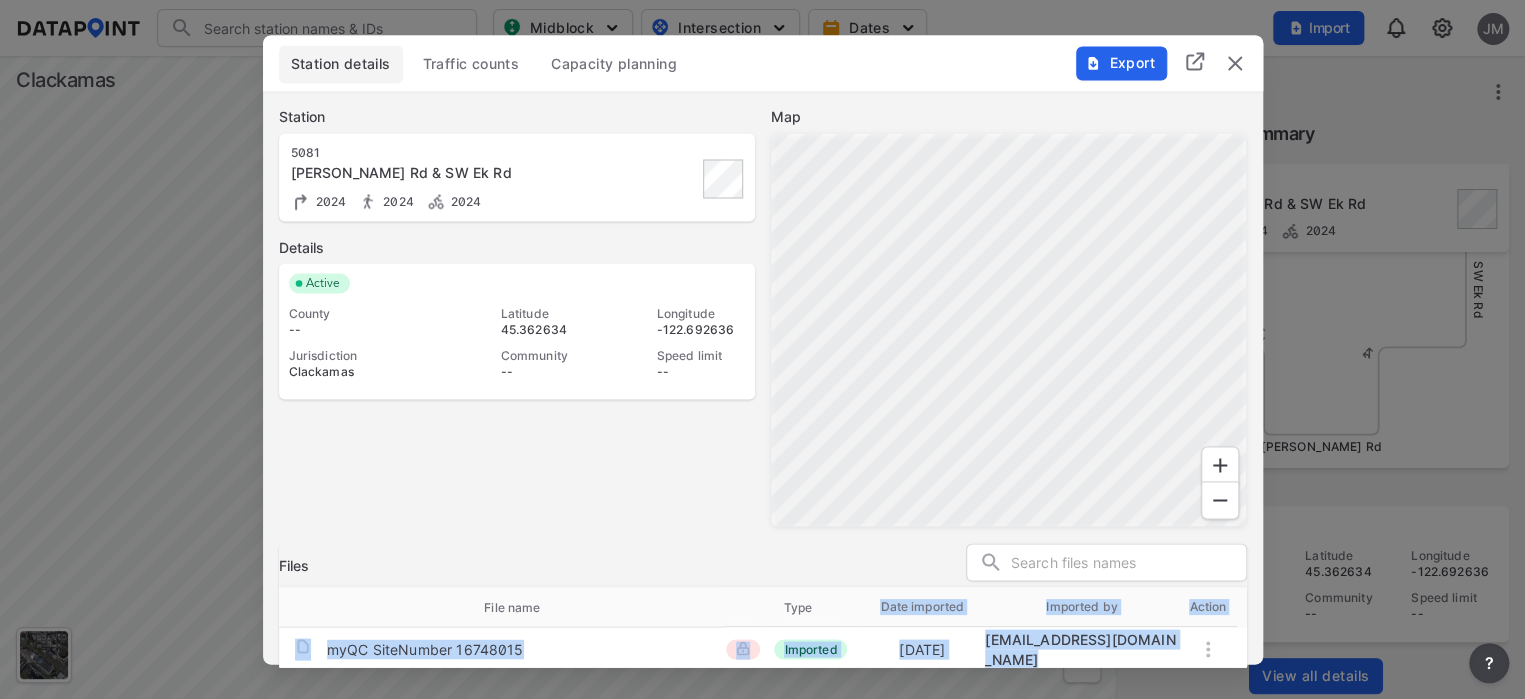 click at bounding box center [1208, 649] 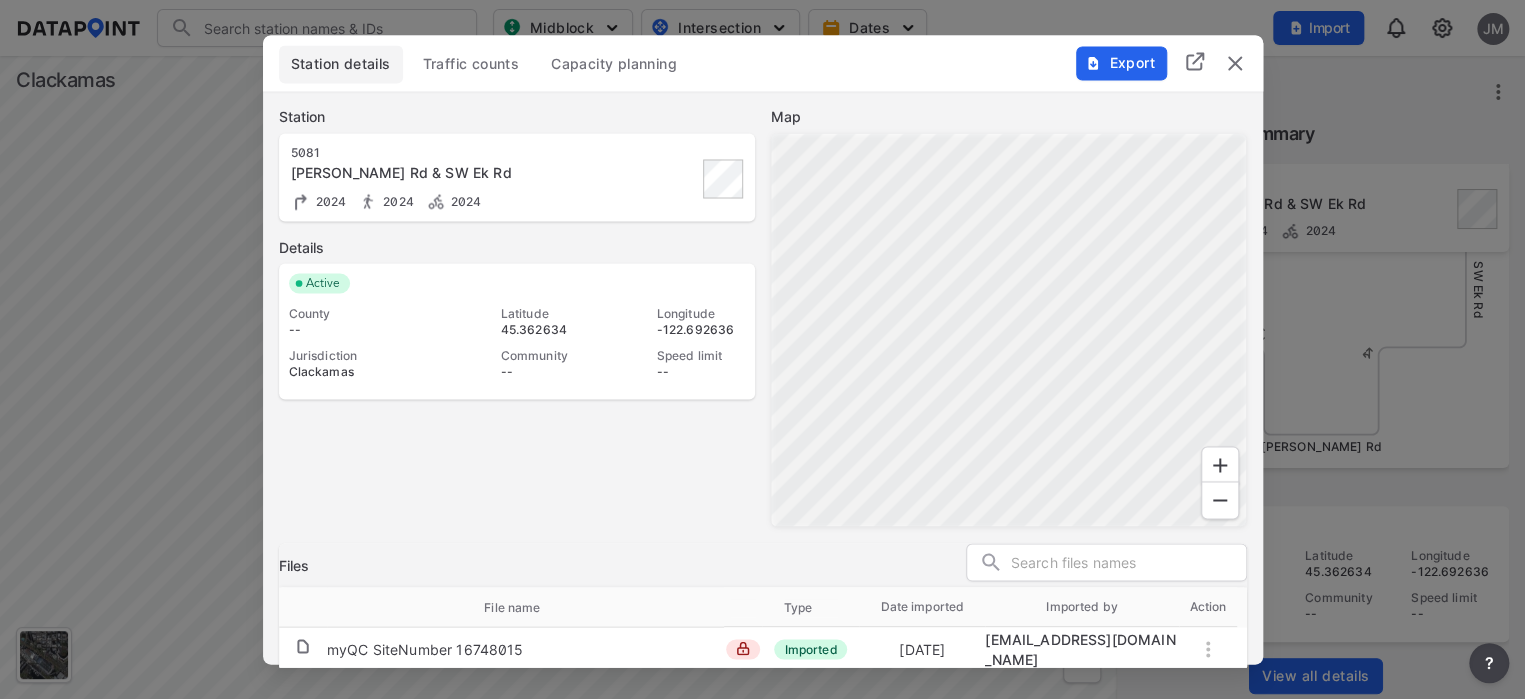 click on "Station [STREET_ADDRESS][PERSON_NAME] 2024 Details Active County -- Jurisdiction Clackamas Latitude 45.362634 Community -- Longitude -122.692636 Speed limit --" at bounding box center (517, 317) 